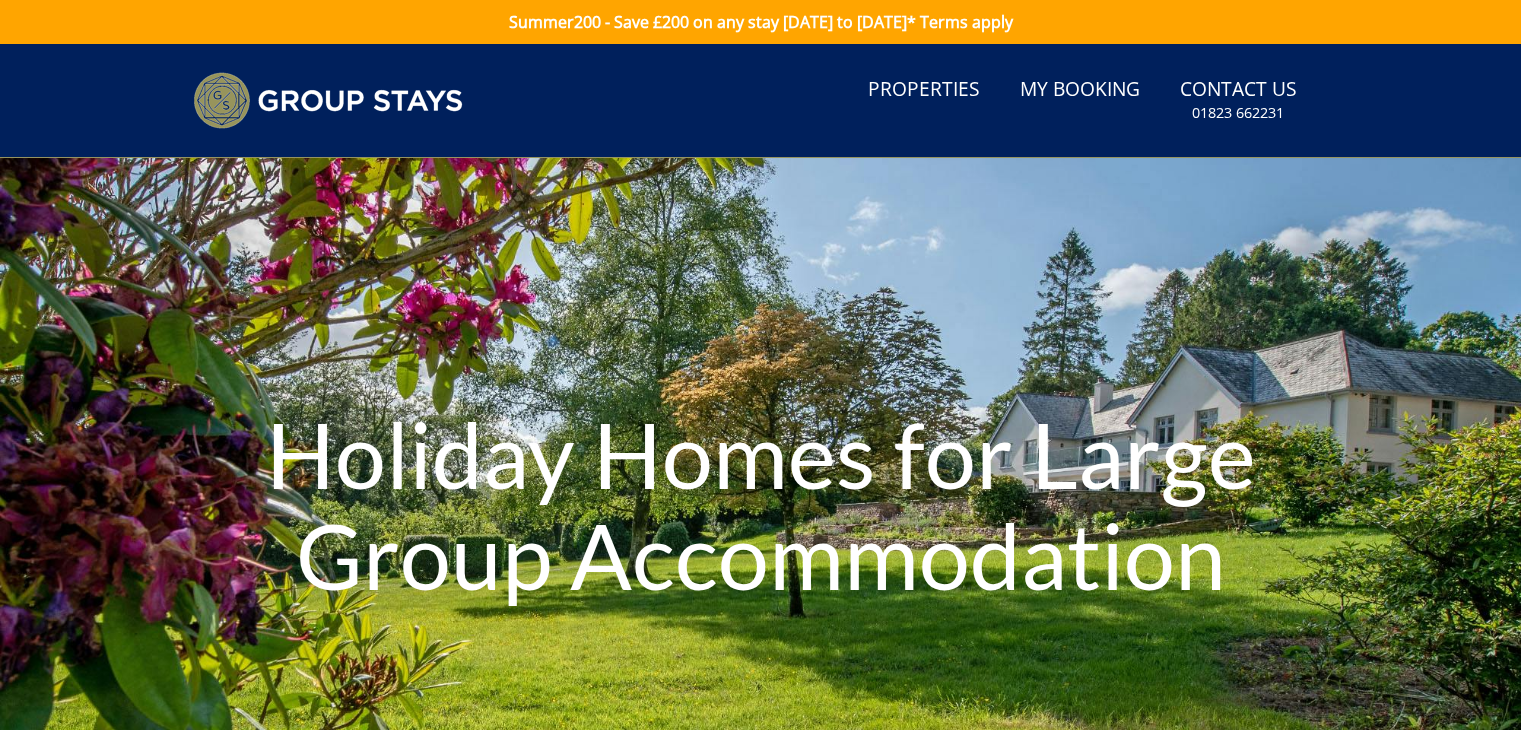 scroll, scrollTop: 0, scrollLeft: 0, axis: both 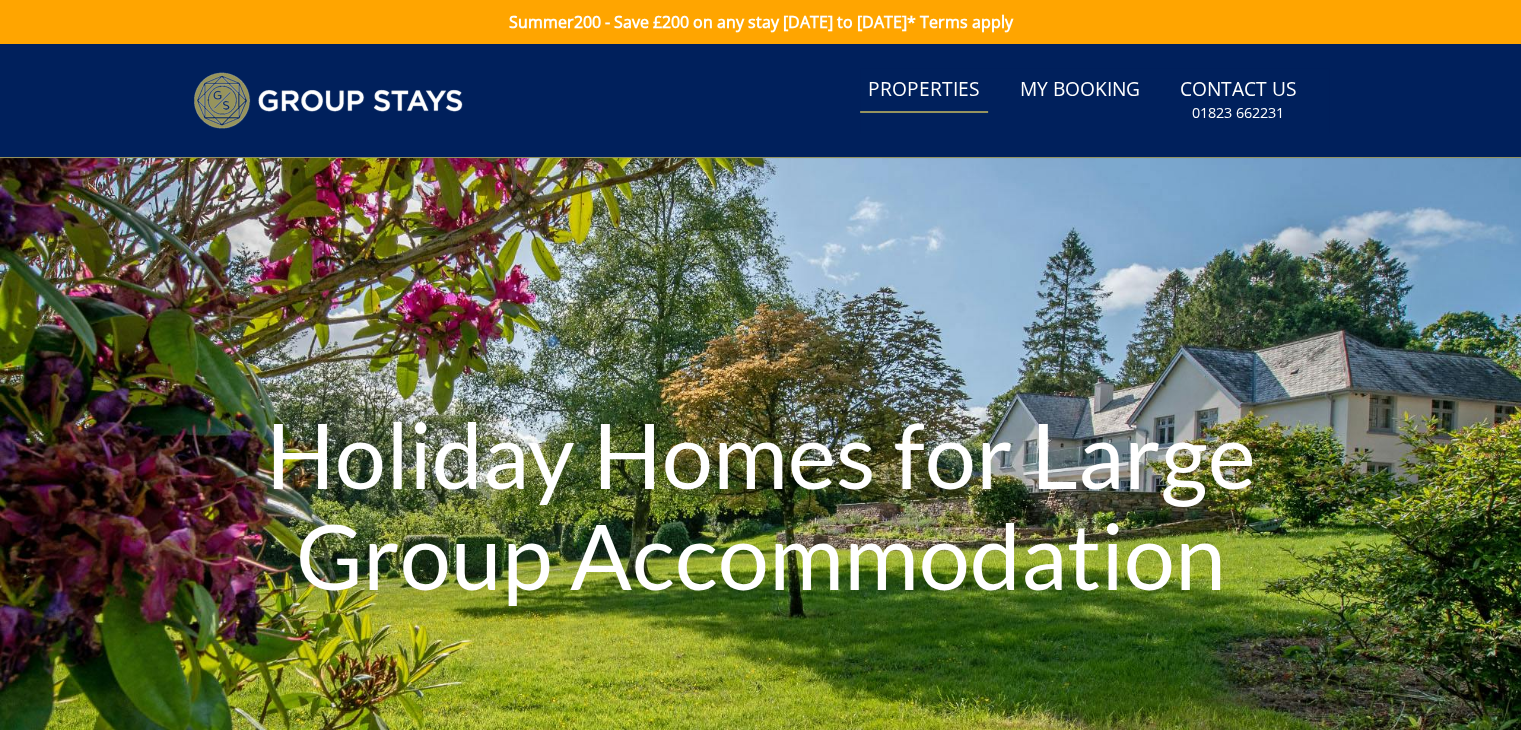 click on "Properties" at bounding box center [924, 90] 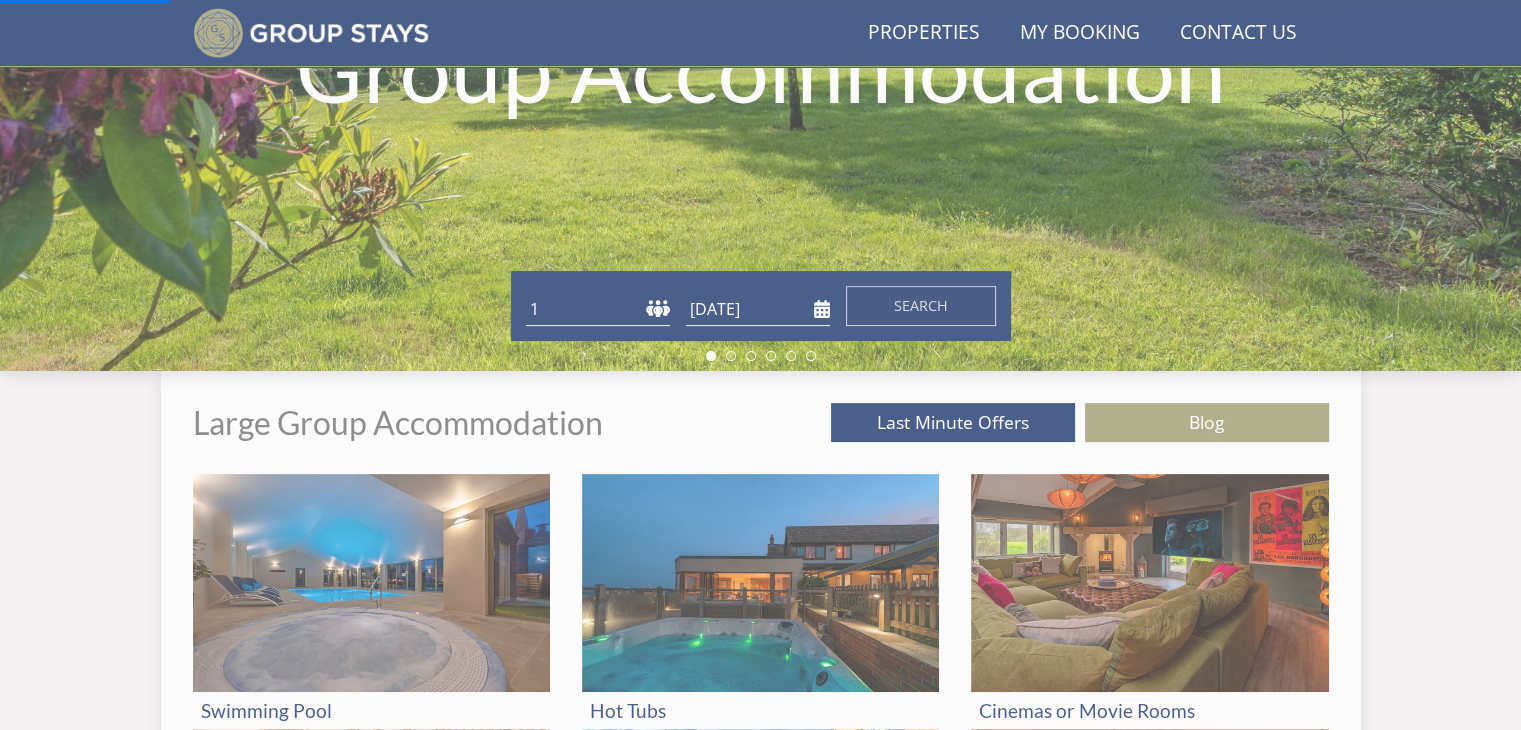 scroll, scrollTop: 453, scrollLeft: 0, axis: vertical 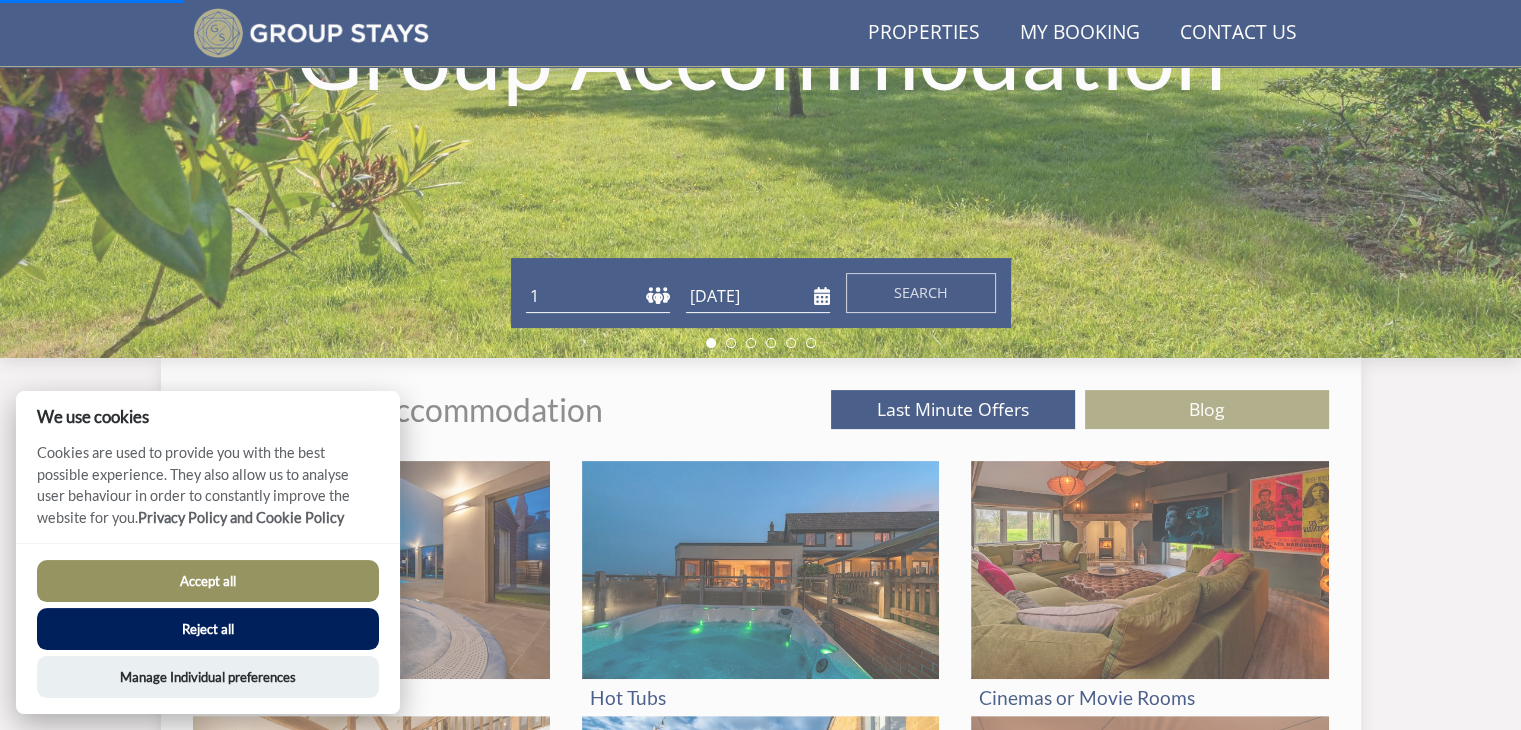 click on "1
2
3
4
5
6
7
8
9
10
11
12
13
14
15
16
17
18
19
20
21
22
23
24
25
26
27
28
29
30
31
32
33
34
35
36
37
38
39
40
41
42
43
44
45
46
47
48
49
50" at bounding box center (598, 296) 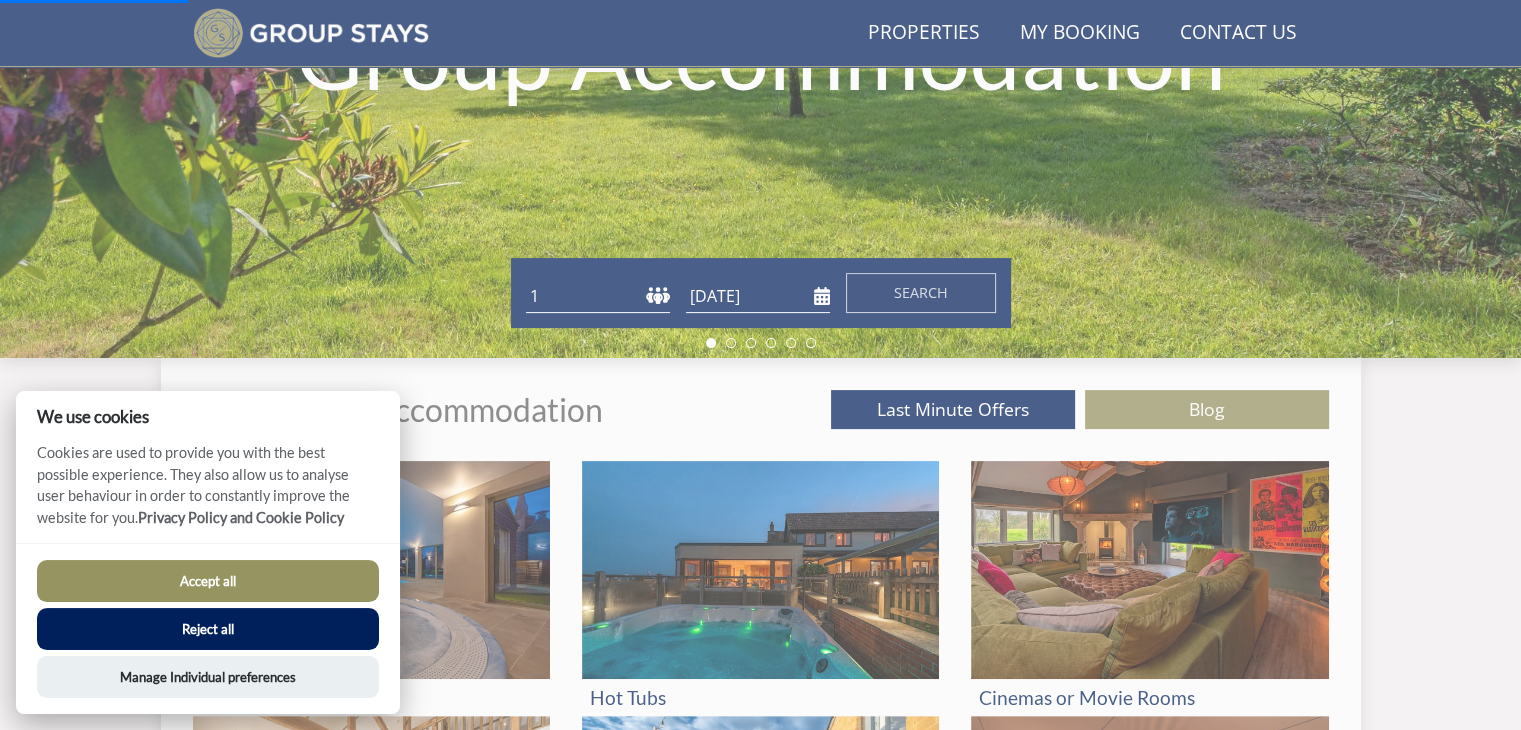click on "1
2
3
4
5
6
7
8
9
10
11
12
13
14
15
16
17
18
19
20
21
22
23
24
25
26
27
28
29
30
31
32
33
34
35
36
37
38
39
40
41
42
43
44
45
46
47
48
49
50" at bounding box center (598, 296) 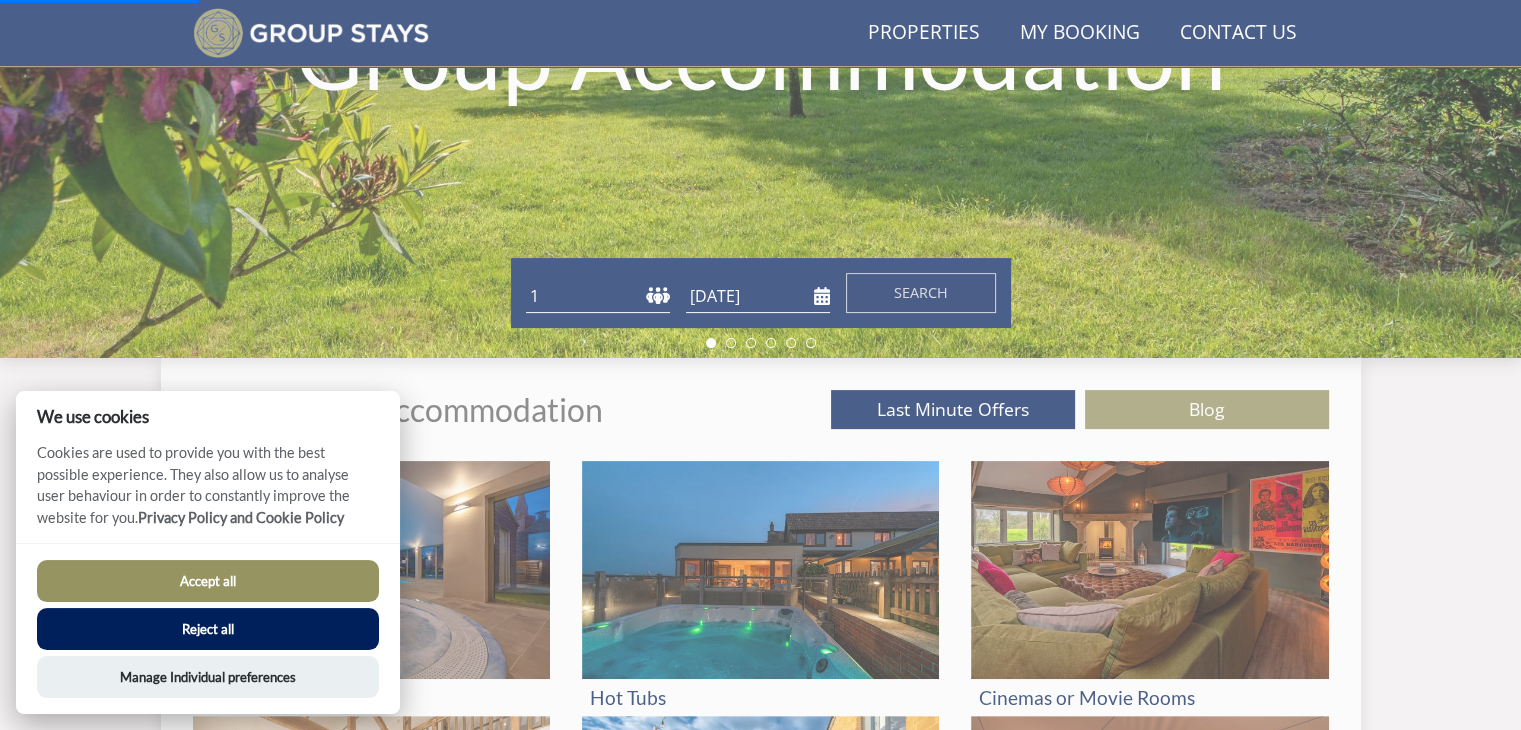 drag, startPoint x: 143, startPoint y: 635, endPoint x: 200, endPoint y: 627, distance: 57.558666 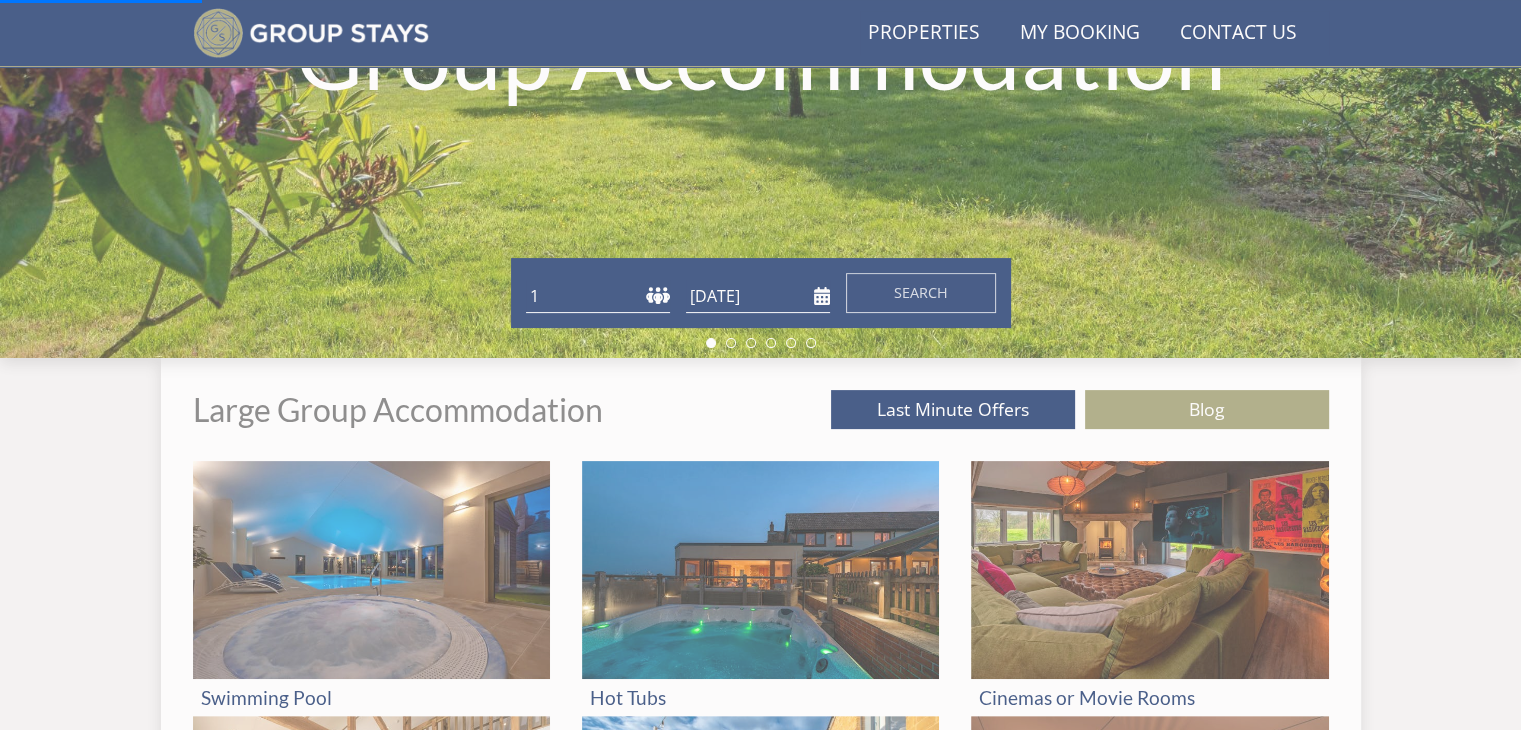 click on "1
2
3
4
5
6
7
8
9
10
11
12
13
14
15
16
17
18
19
20
21
22
23
24
25
26
27
28
29
30
31
32
33
34
35
36
37
38
39
40
41
42
43
44
45
46
47
48
49
50" at bounding box center [598, 296] 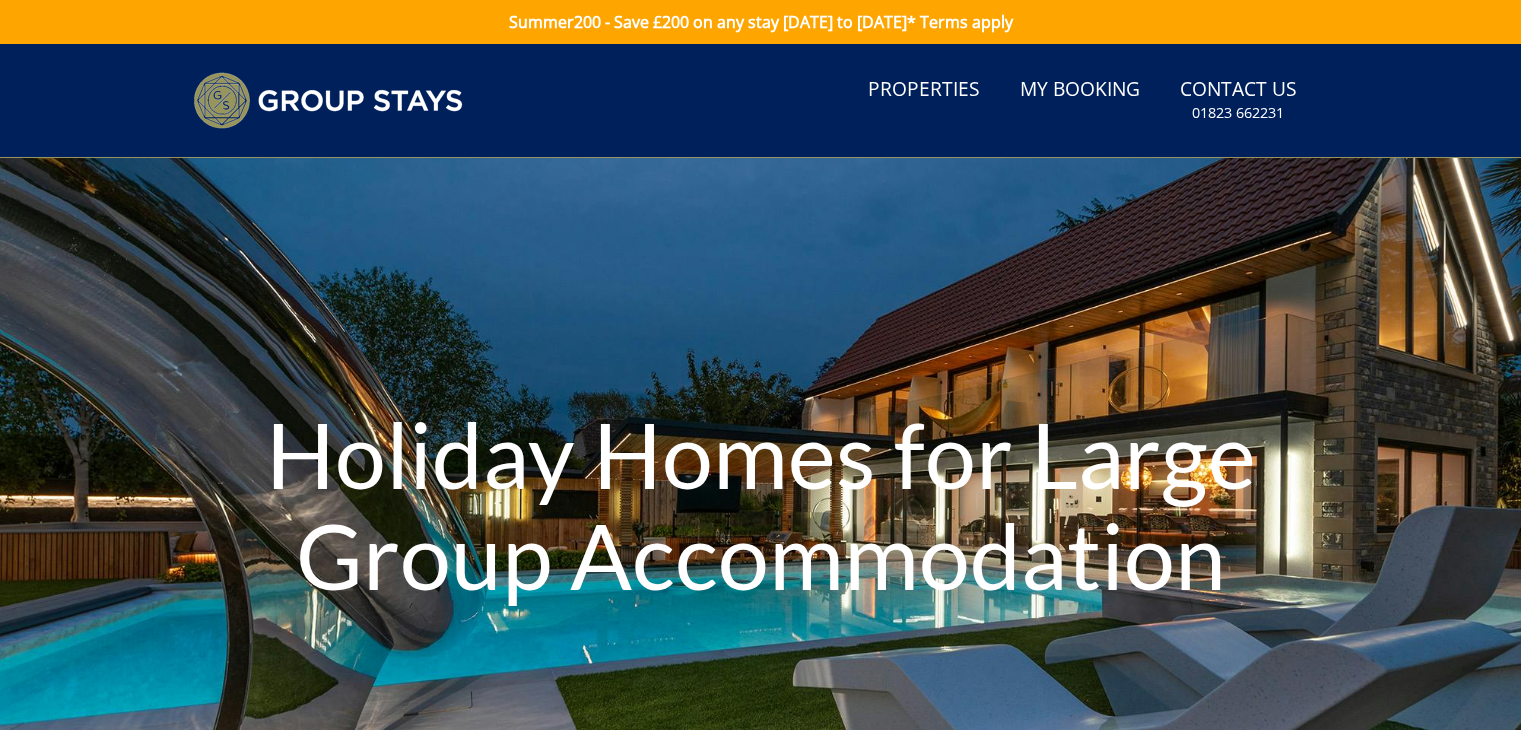 type on "[DATE]" 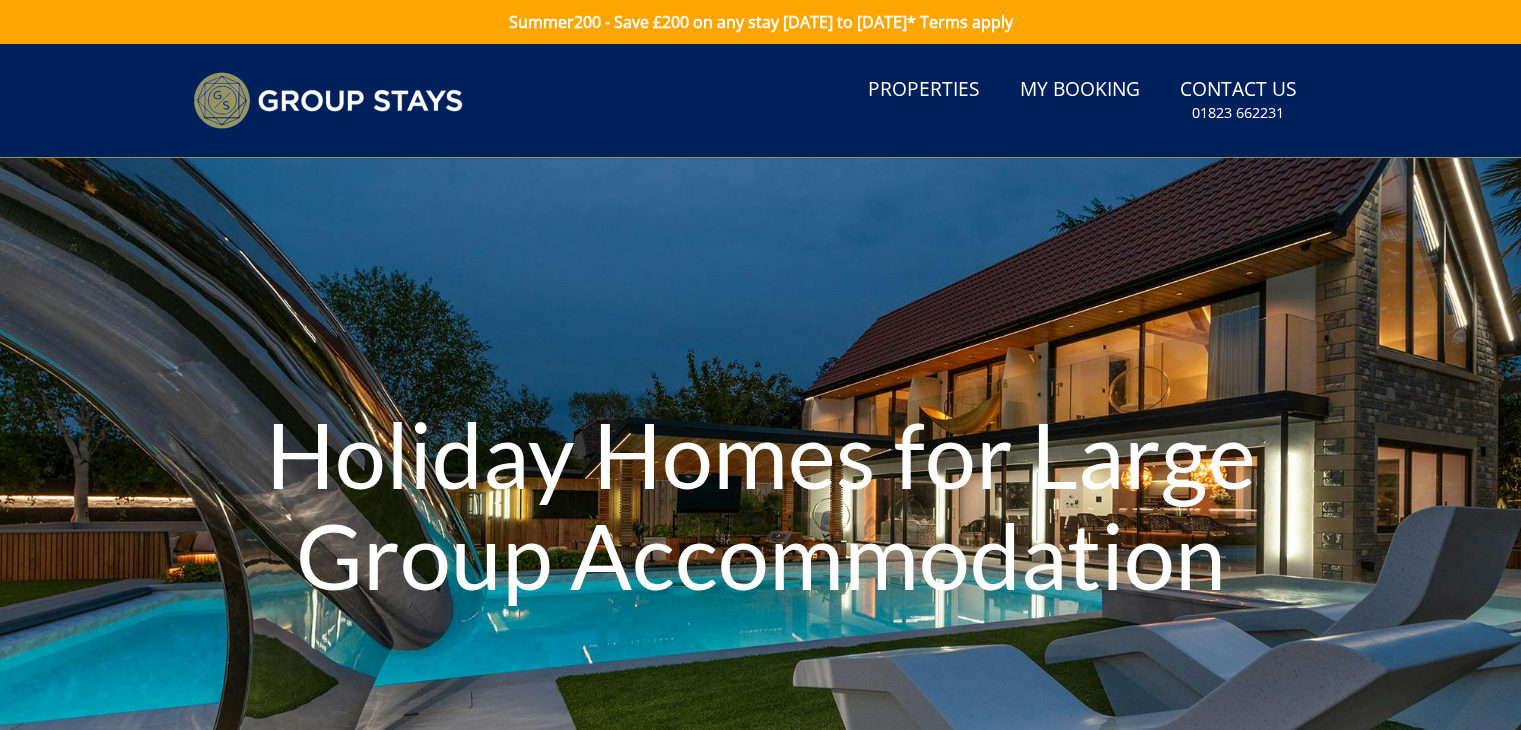 scroll, scrollTop: 0, scrollLeft: 0, axis: both 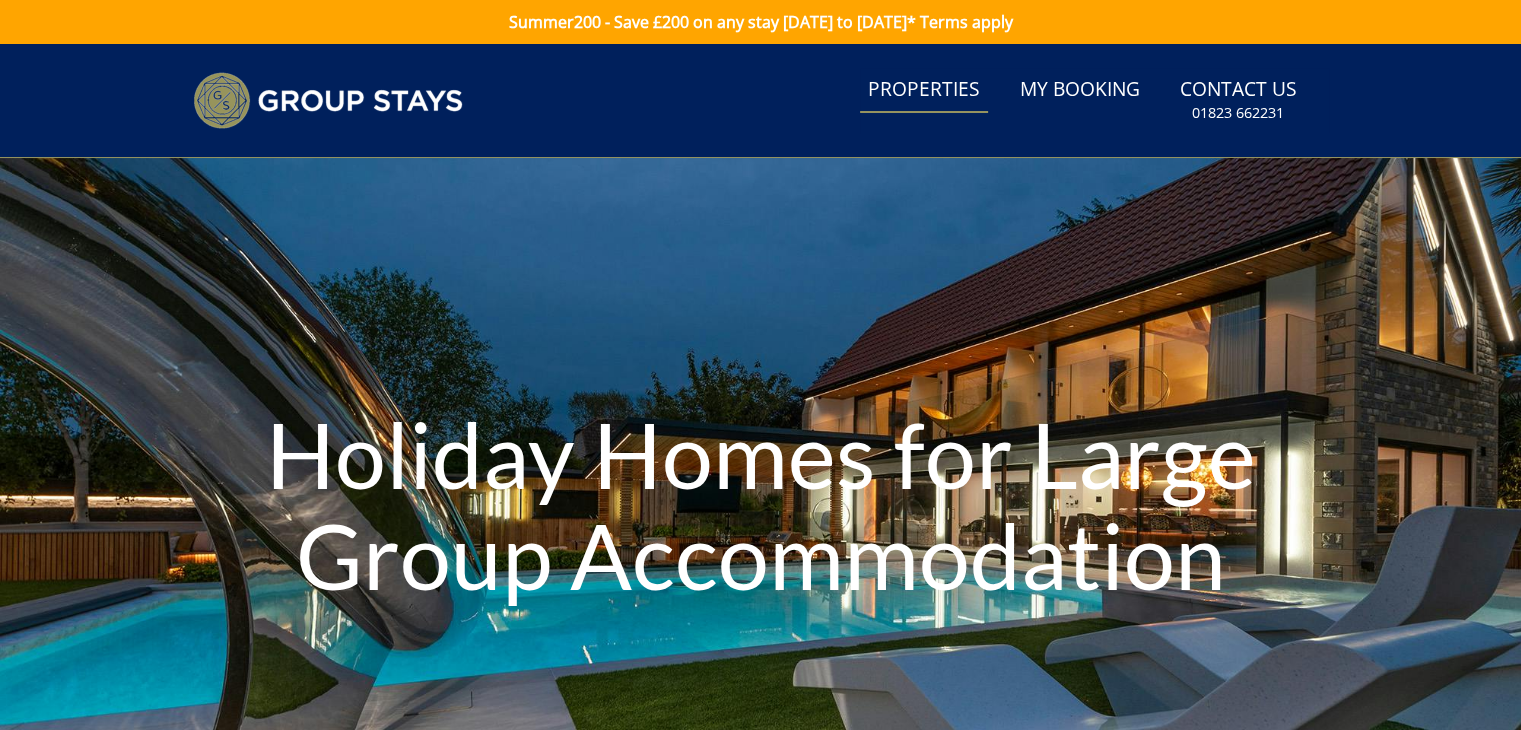 click on "Properties" at bounding box center [924, 90] 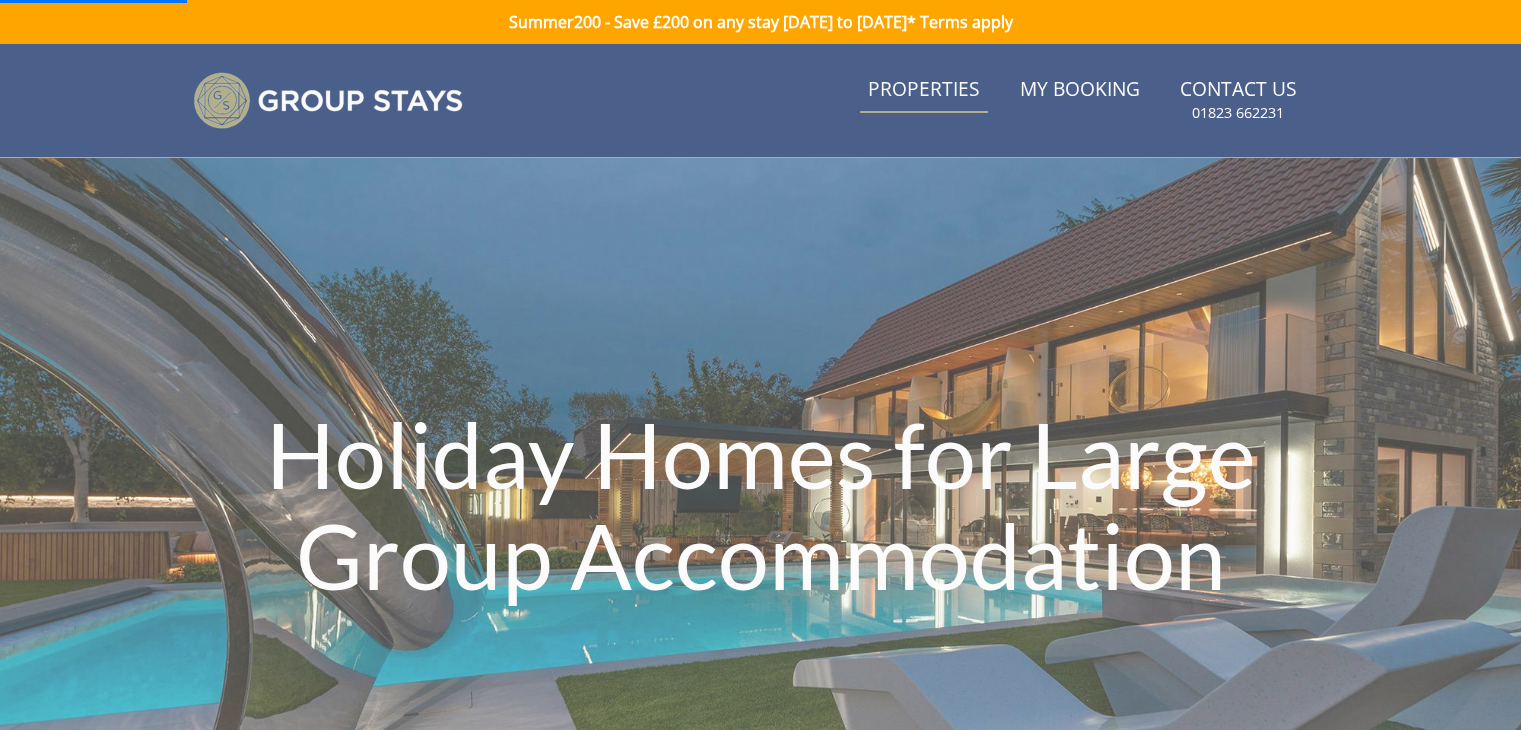 click on "Properties" at bounding box center [924, 90] 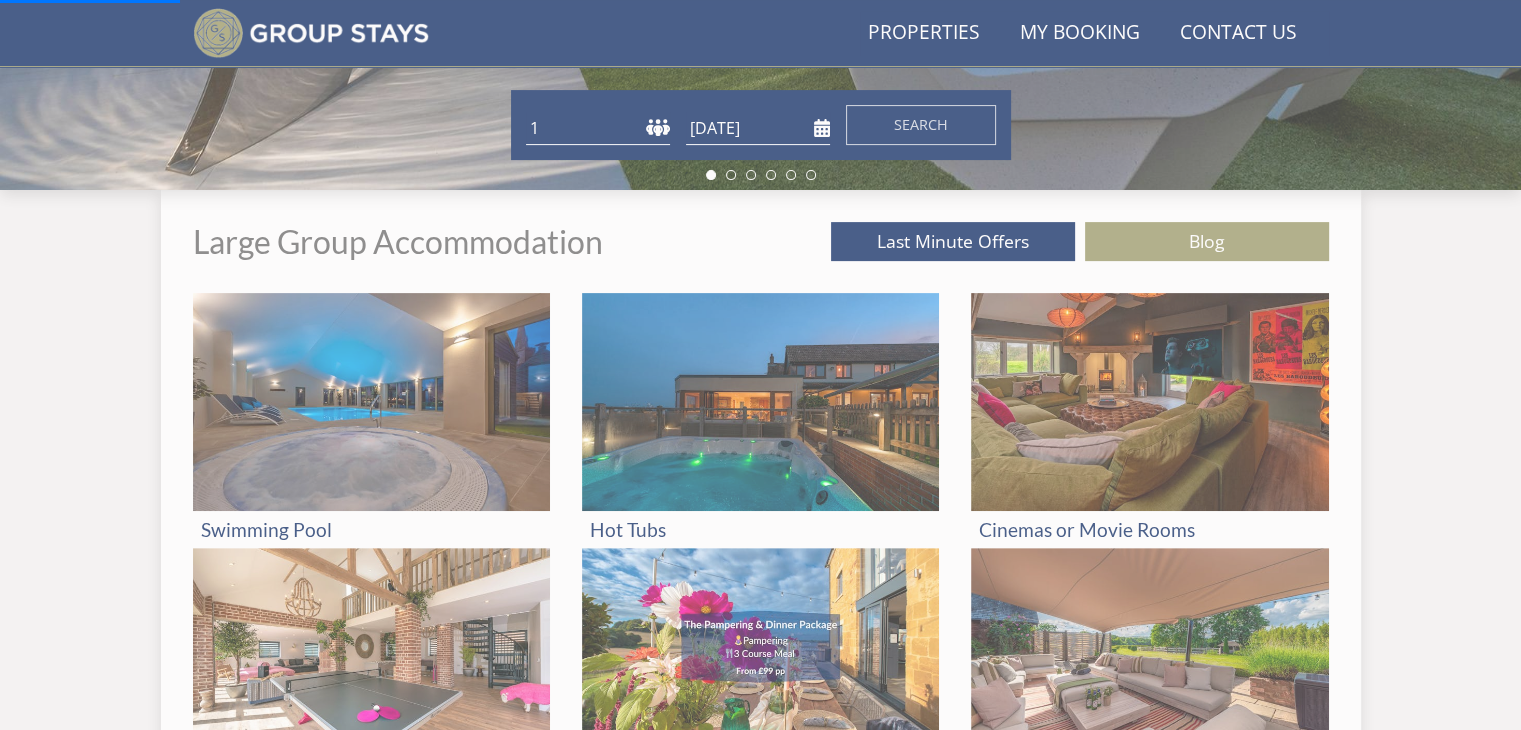 scroll, scrollTop: 653, scrollLeft: 0, axis: vertical 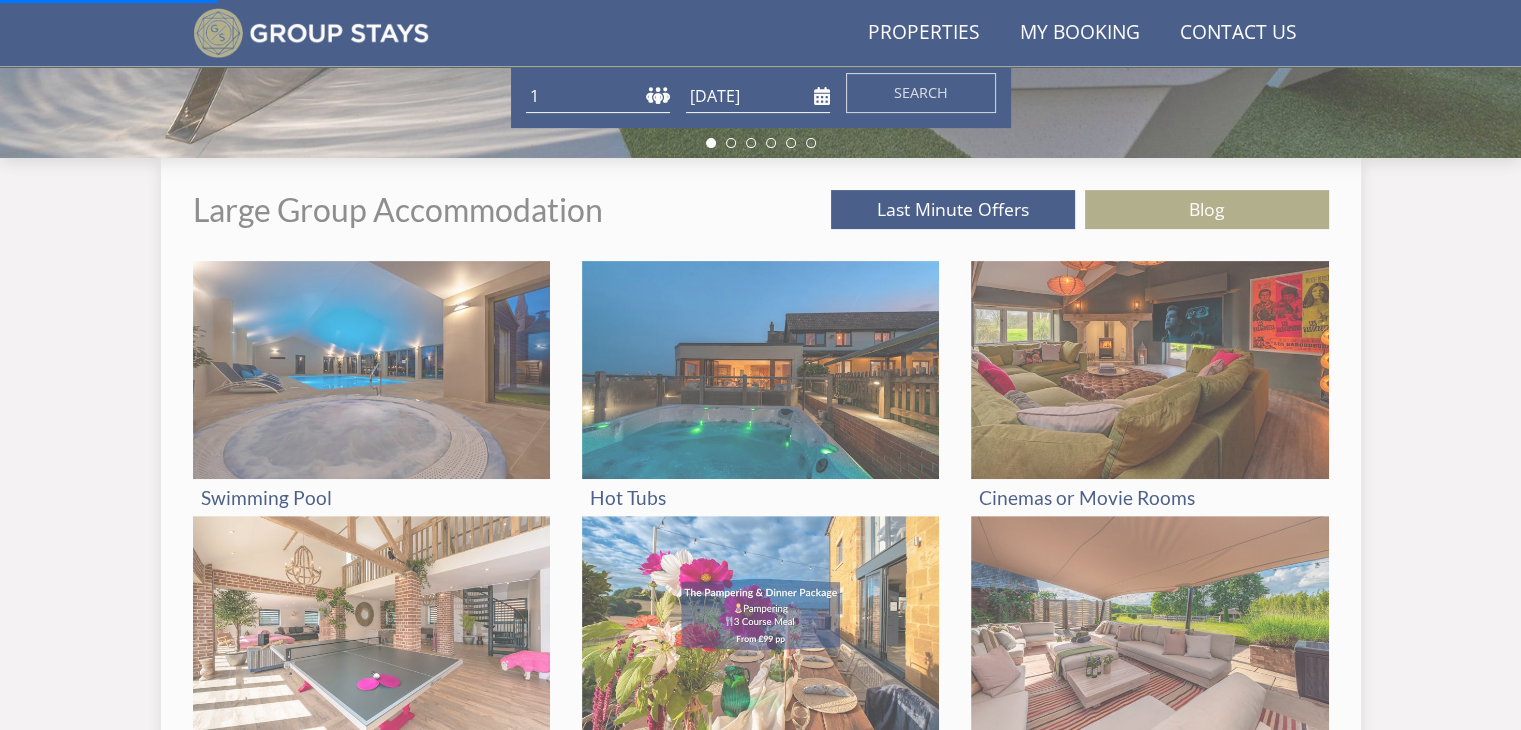 click on "1
2
3
4
5
6
7
8
9
10
11
12
13
14
15
16
17
18
19
20
21
22
23
24
25
26
27
28
29
30
31
32
33
34
35
36
37
38
39
40
41
42
43
44
45
46
47
48
49
50" at bounding box center [598, 96] 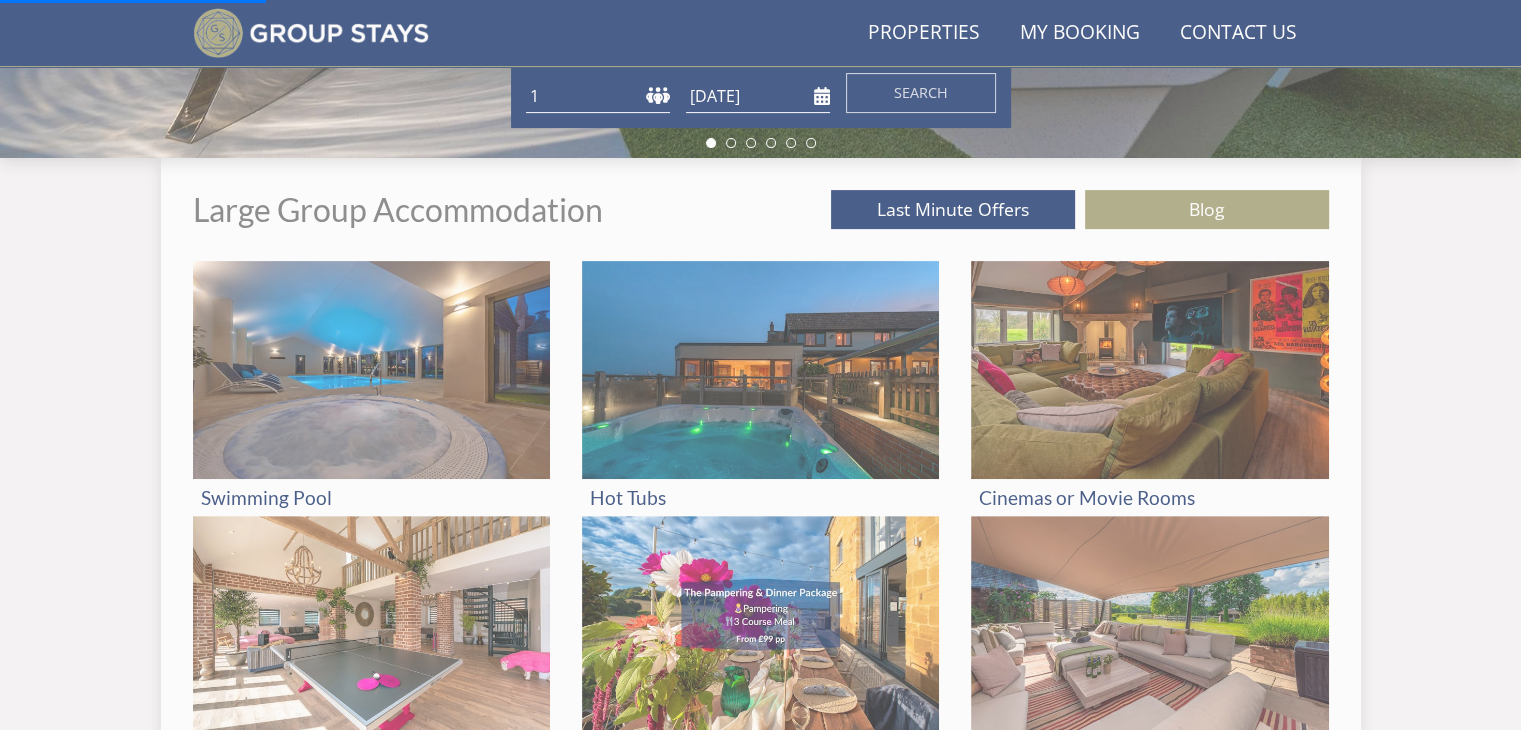select on "11" 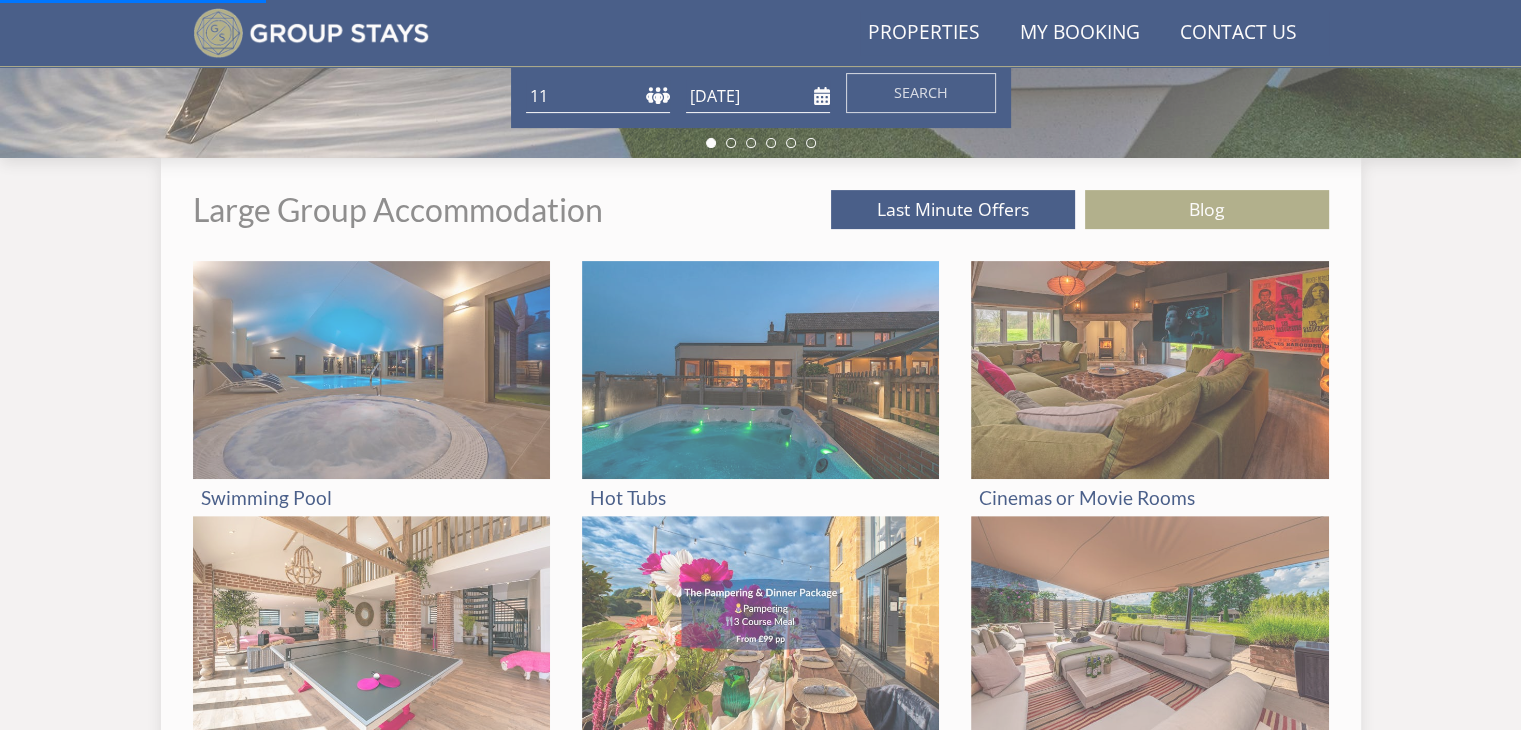 click on "1
2
3
4
5
6
7
8
9
10
11
12
13
14
15
16
17
18
19
20
21
22
23
24
25
26
27
28
29
30
31
32
33
34
35
36
37
38
39
40
41
42
43
44
45
46
47
48
49
50" at bounding box center [598, 96] 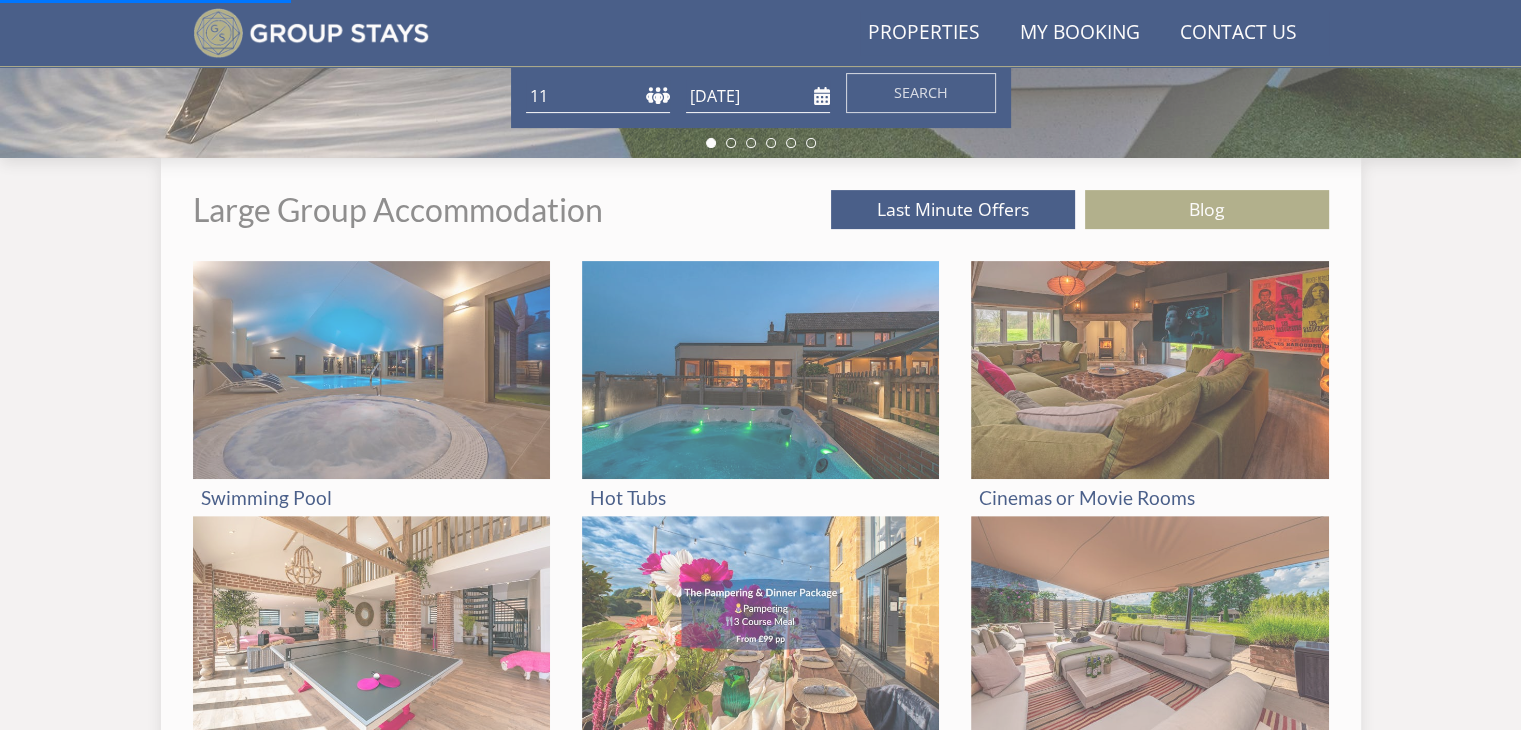 click on "Guests
1
2
3
4
5
6
7
8
9
10
11
12
13
14
15
16
17
18
19
20
21
22
23
24
25
26
27
28
29
30
31
32
33
34
35
36
37
38
39
40
41
42
43
44
45
46
47
48
49
50
Date
[DATE]
Search" at bounding box center [761, 93] 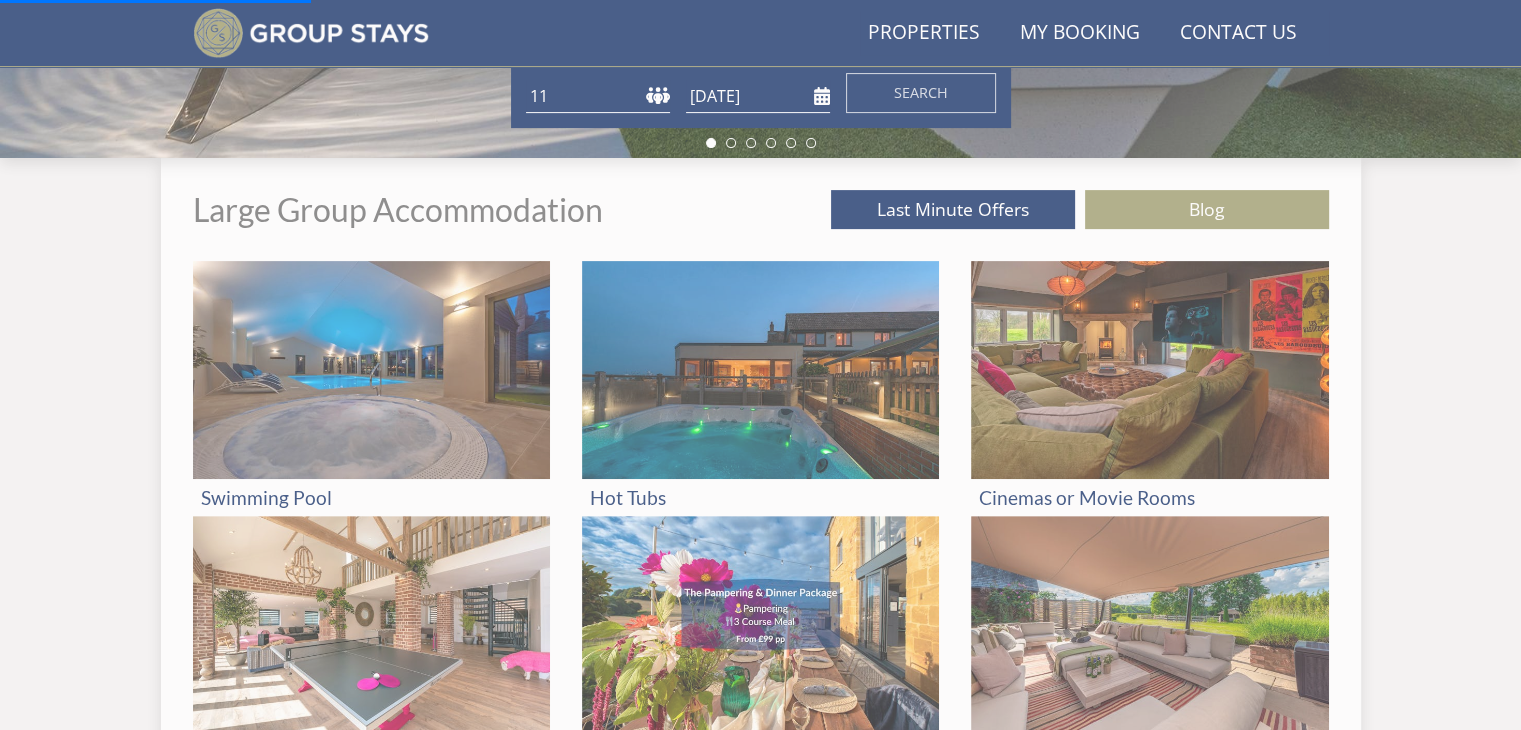 click on "[DATE]" at bounding box center [758, 96] 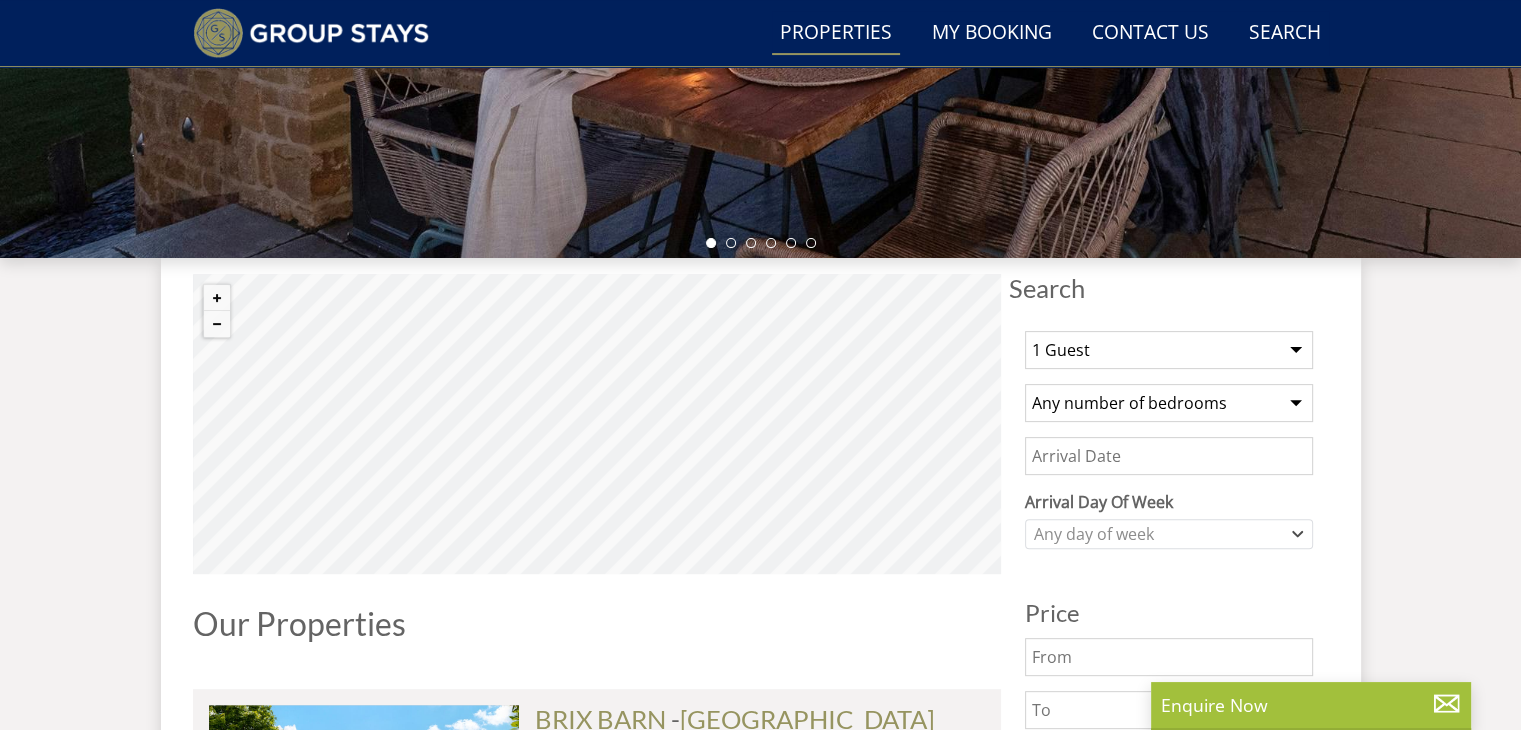 scroll, scrollTop: 753, scrollLeft: 0, axis: vertical 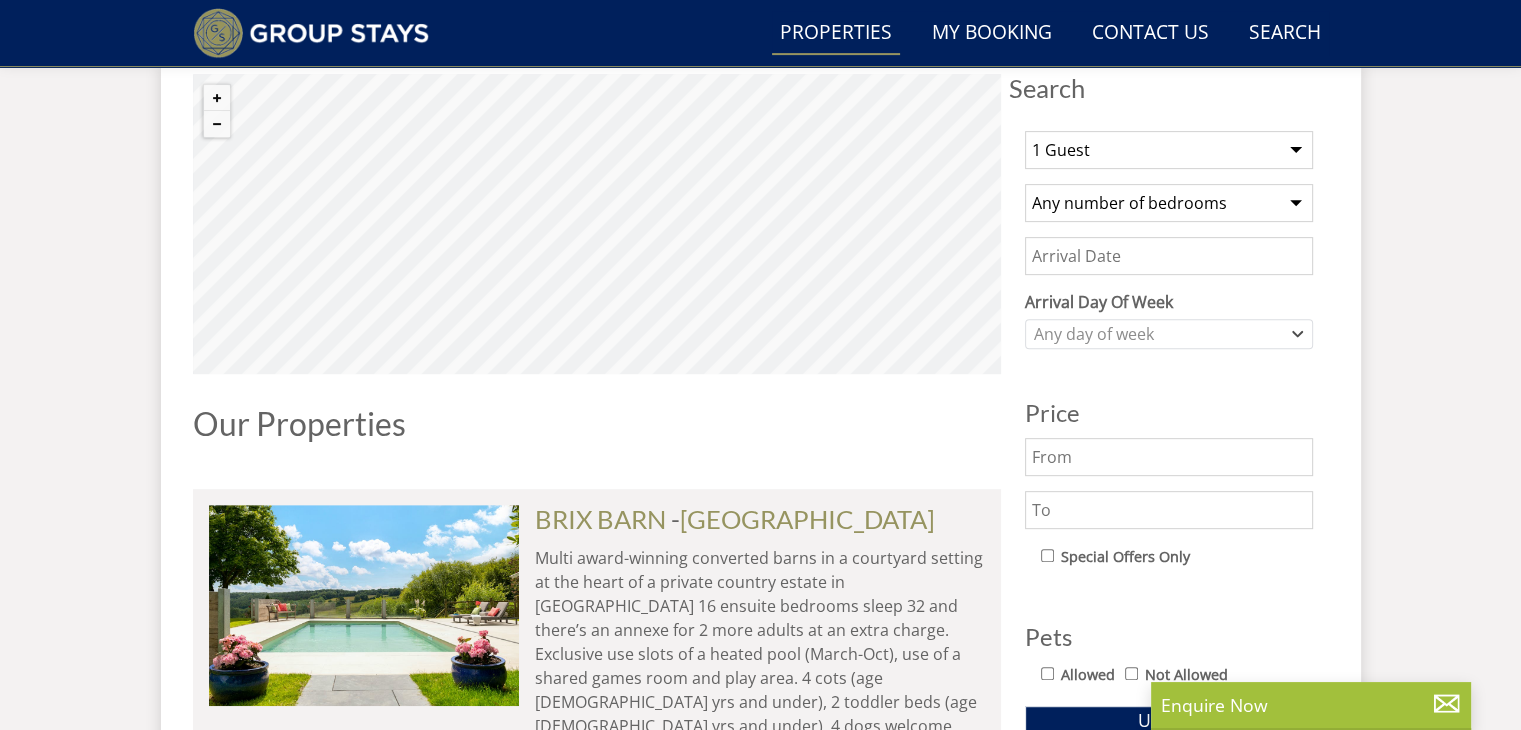 click on "1 Guest
2 Guests
3 Guests
4 Guests
5 Guests
6 Guests
7 Guests
8 Guests
9 Guests
10 Guests
11 Guests
12 Guests
13 Guests
14 Guests
15 Guests
16 Guests
17 Guests
18 Guests
19 Guests
20 Guests
21 Guests
22 Guests
23 Guests
24 Guests
25 Guests
26 Guests
27 Guests
28 Guests
29 Guests
30 Guests
31 Guests
32 Guests" at bounding box center [1169, 150] 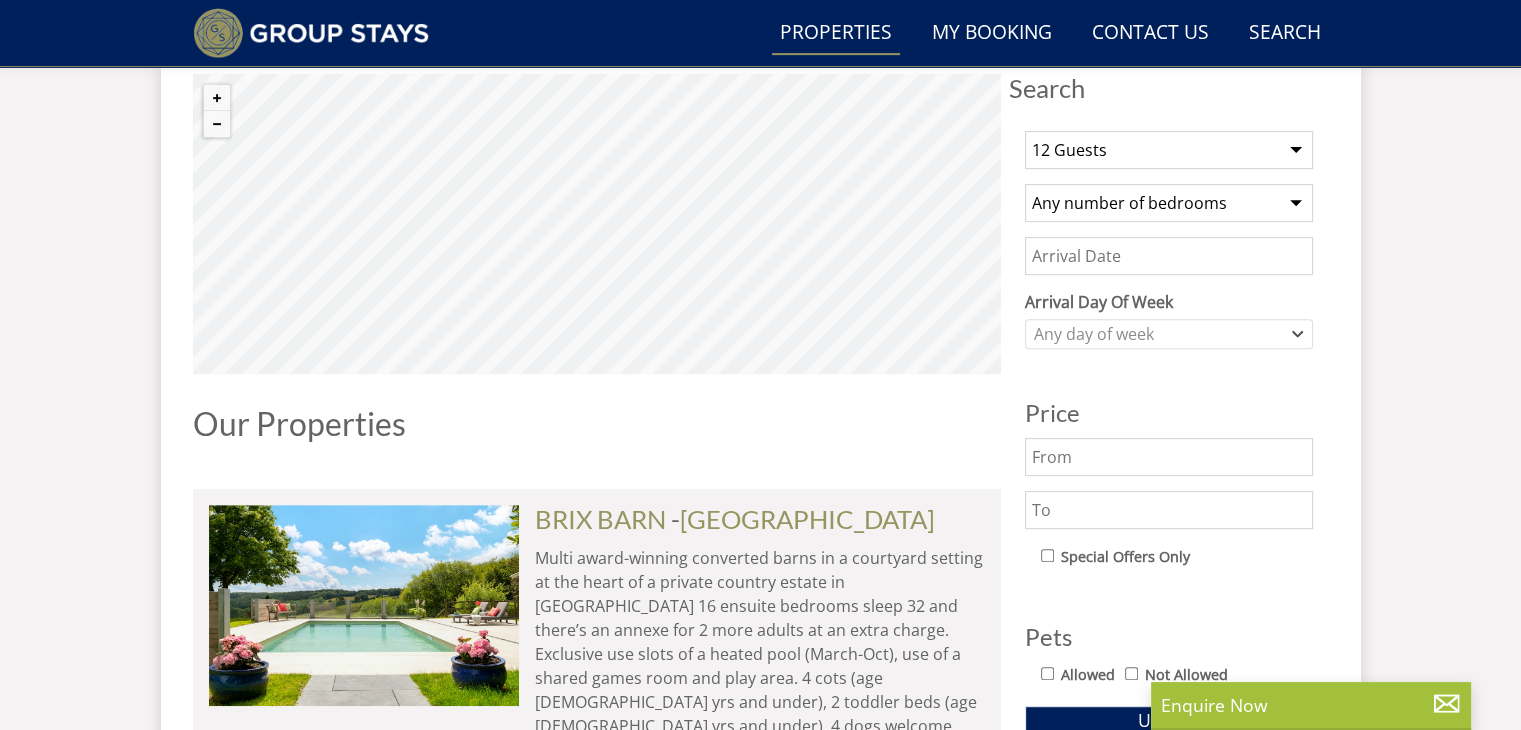 click on "Any number of bedrooms
4 Bedrooms
5 Bedrooms
6 Bedrooms
7 Bedrooms
8 Bedrooms
9 Bedrooms
10 Bedrooms
11 Bedrooms
12 Bedrooms
13 Bedrooms
14 Bedrooms
15 Bedrooms
16 Bedrooms" at bounding box center (1169, 203) 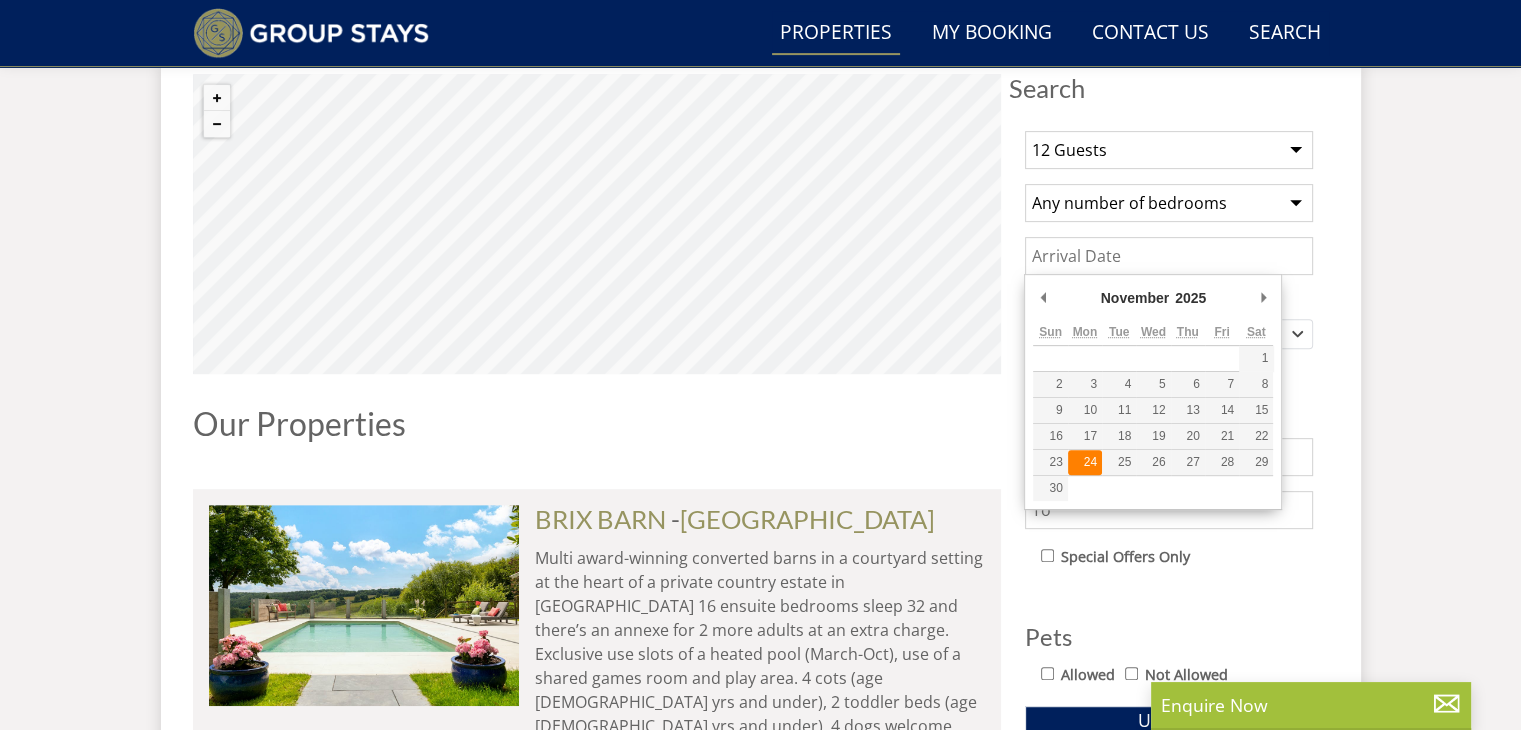 type on "[DATE]" 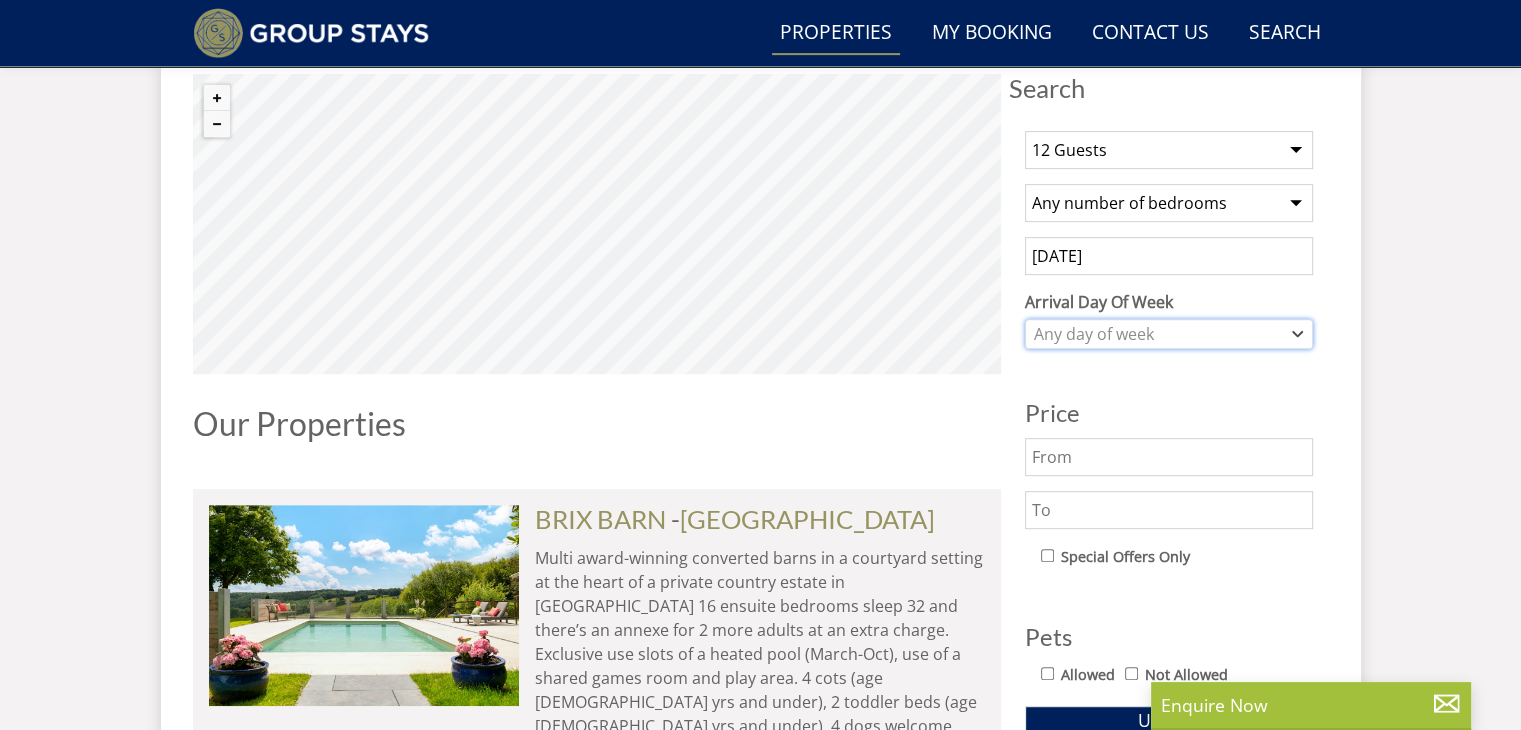 click on "Any day of week" at bounding box center [1158, 334] 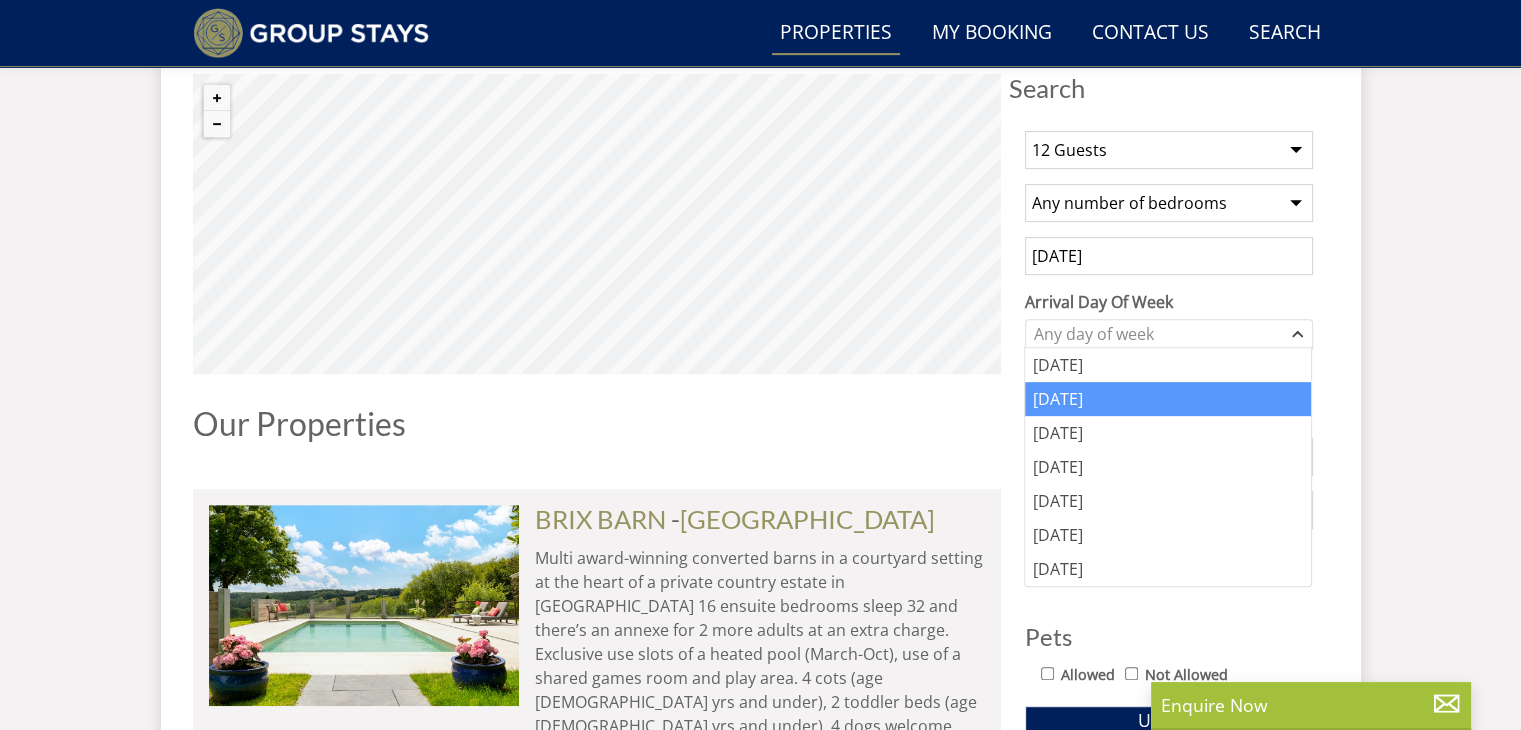 click on "[DATE]" at bounding box center [1168, 399] 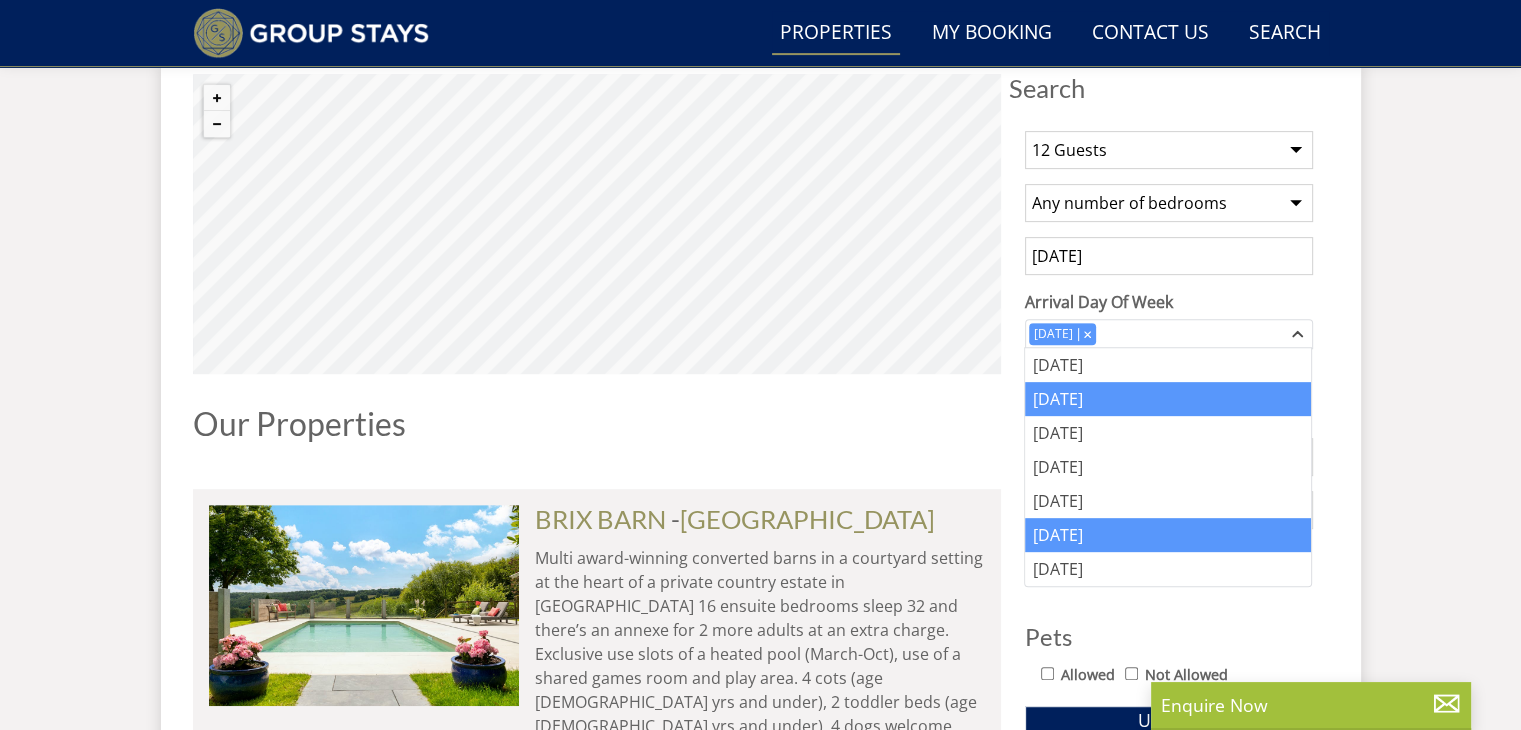 click on "[DATE]" at bounding box center (1168, 535) 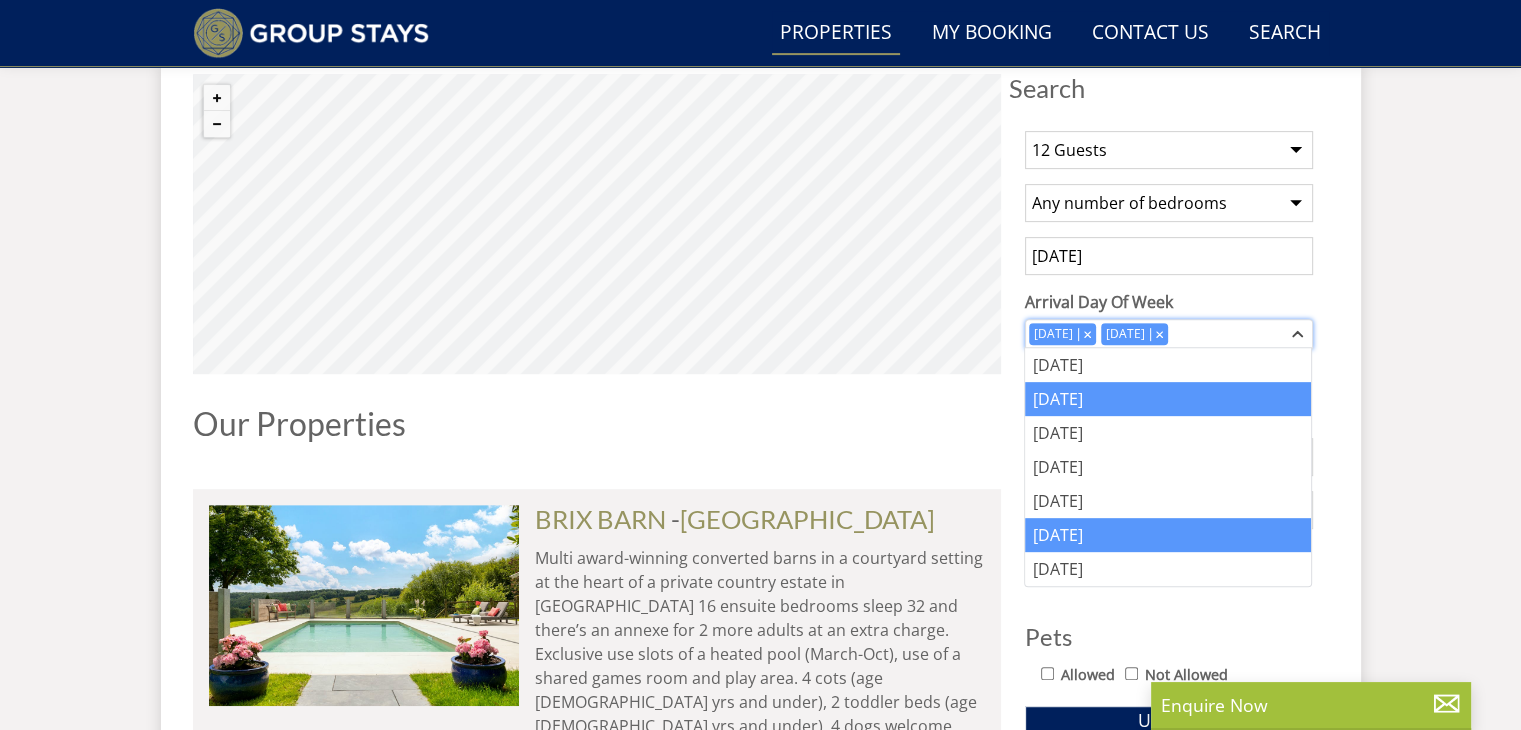 click 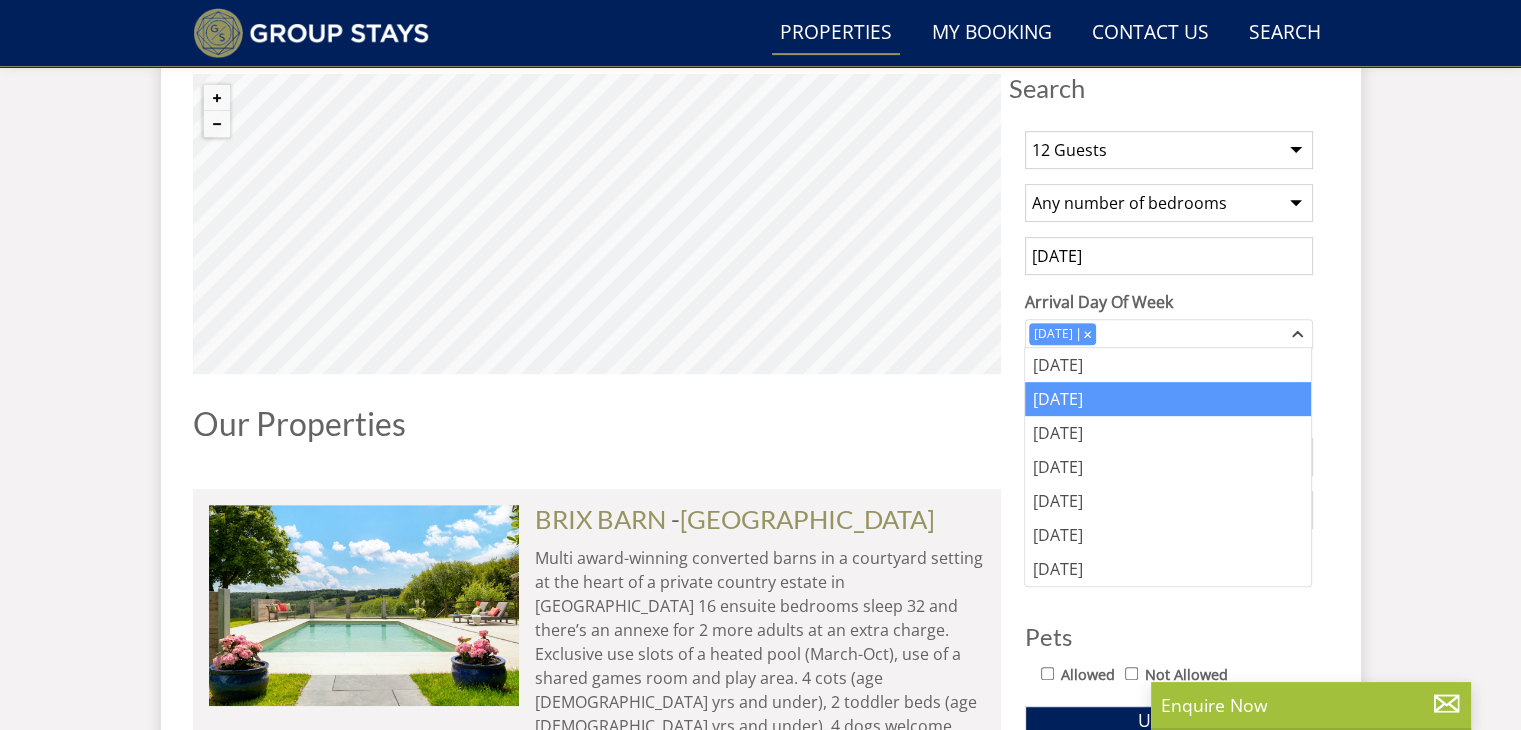click on "Search
Search
1 Guest
2 Guests
3 Guests
4 Guests
5 Guests
6 Guests
7 Guests
8 Guests
9 Guests
10 Guests
11 Guests
12 Guests
13 Guests
14 Guests
15 Guests
16 Guests
17 Guests
18 Guests
19 Guests
20 Guests
21 Guests
22 Guests
23 Guests
24 Guests
25 Guests
26 Guests
27 Guests
28 Guests
29 Guests
30 Guests
31 Guests
32 Guests
Any number of bedrooms
4 Bedrooms
5 Bedrooms
6 Bedrooms
7 Bedrooms
8 Bedrooms
9 Bedrooms
10 Bedrooms
11 Bedrooms
12 Bedrooms
13 Bedrooms
14 Bedrooms
15 Bedrooms
16 Bedrooms
[DATE]
Arrival Day Of Week
[DATE] [DATE] [DATE]" at bounding box center (761, 4465) 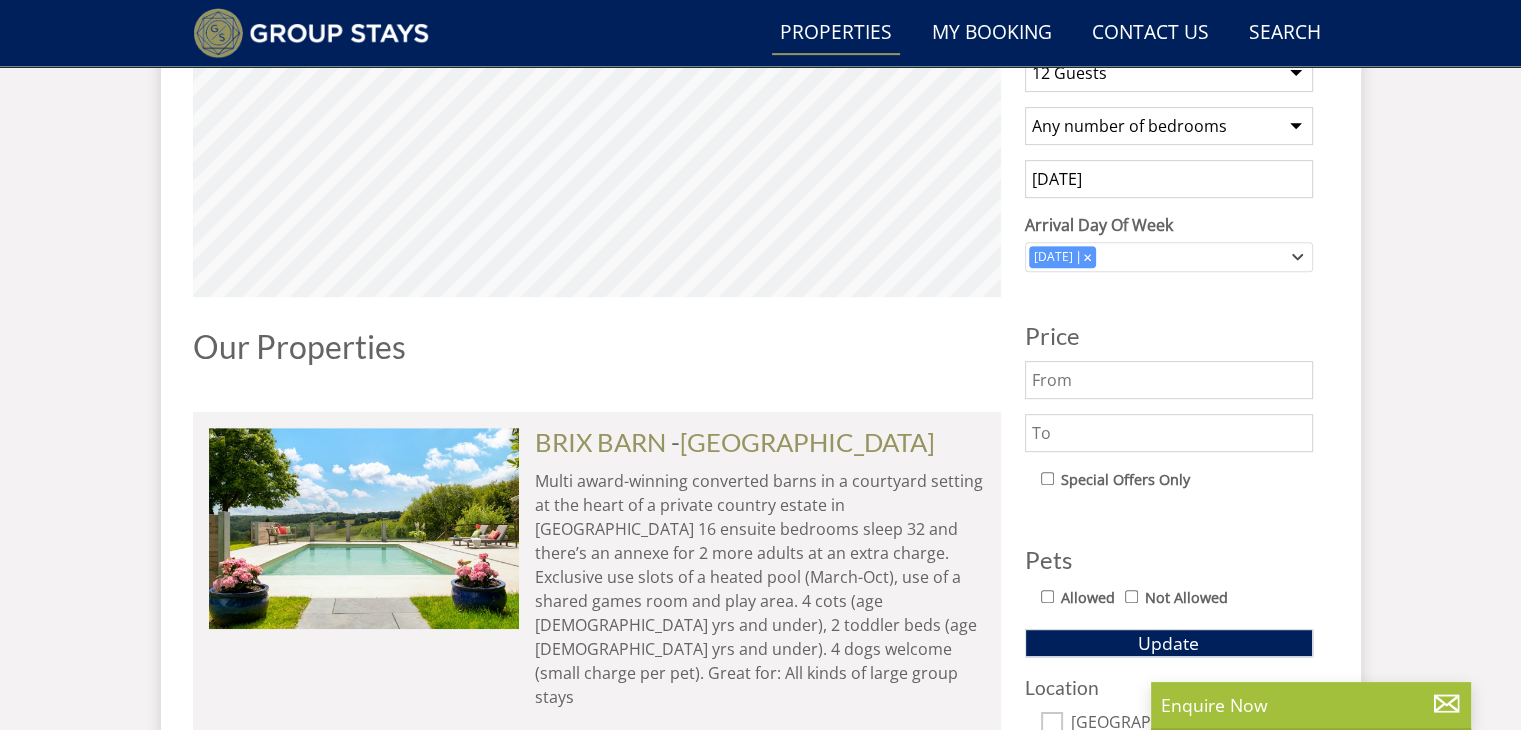 scroll, scrollTop: 953, scrollLeft: 0, axis: vertical 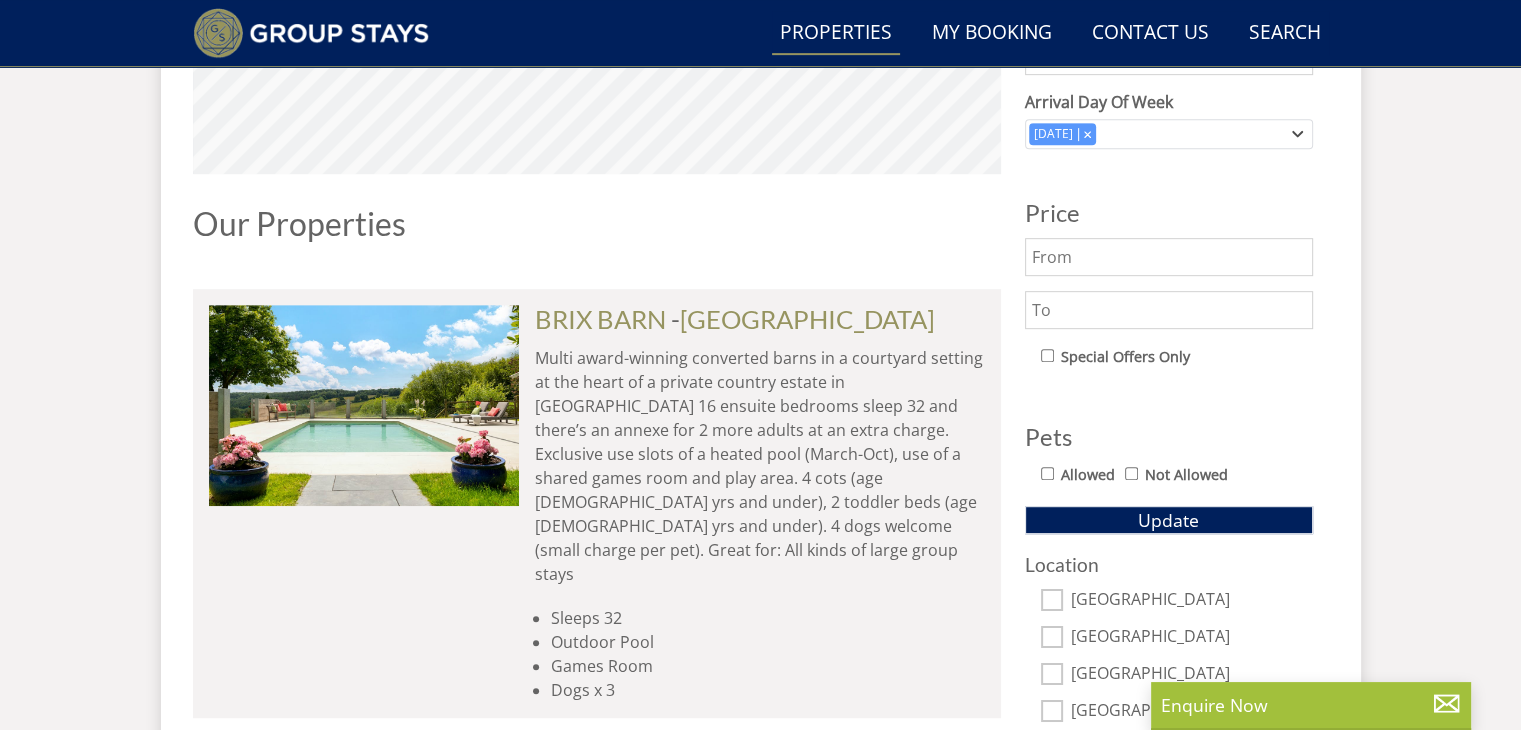 click at bounding box center [1169, 257] 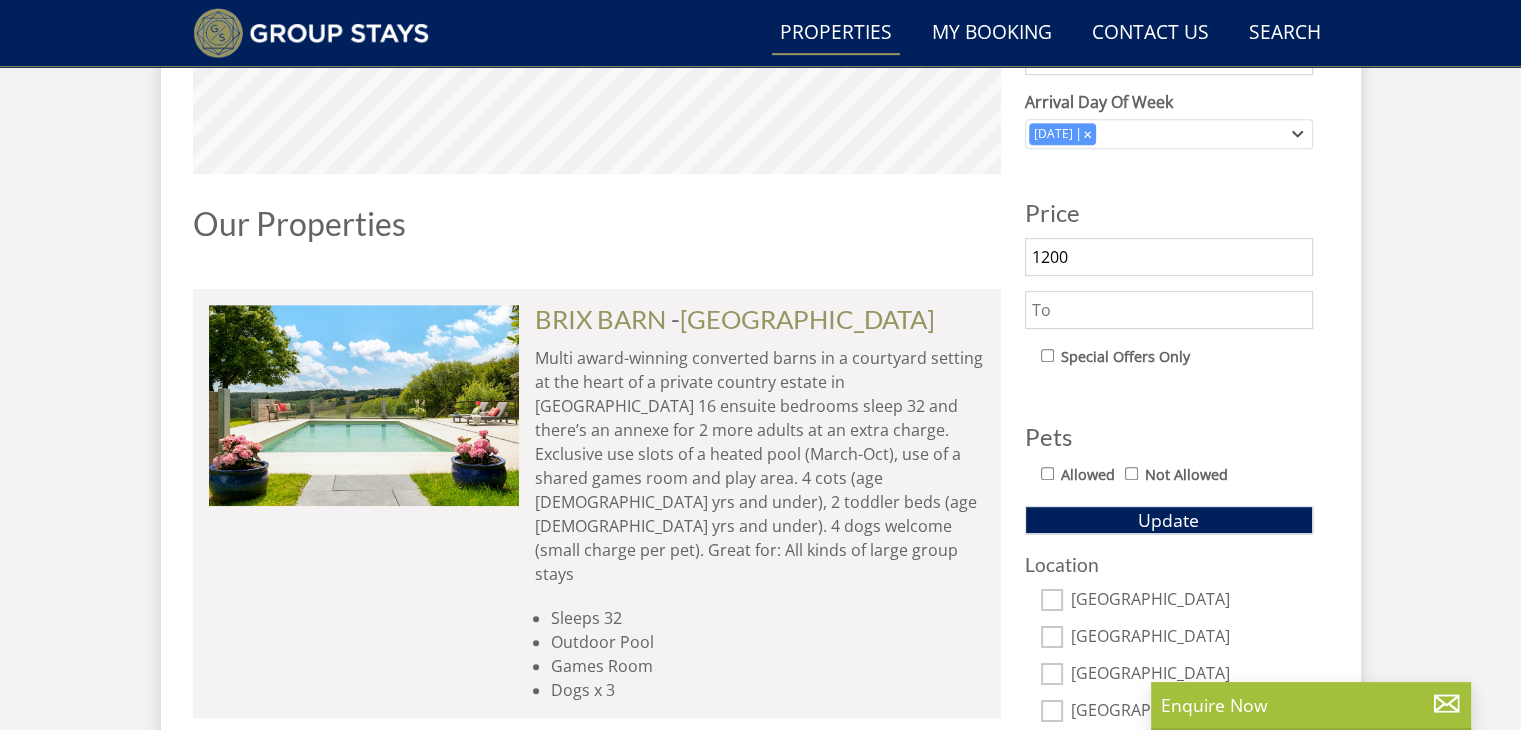 type on "1200" 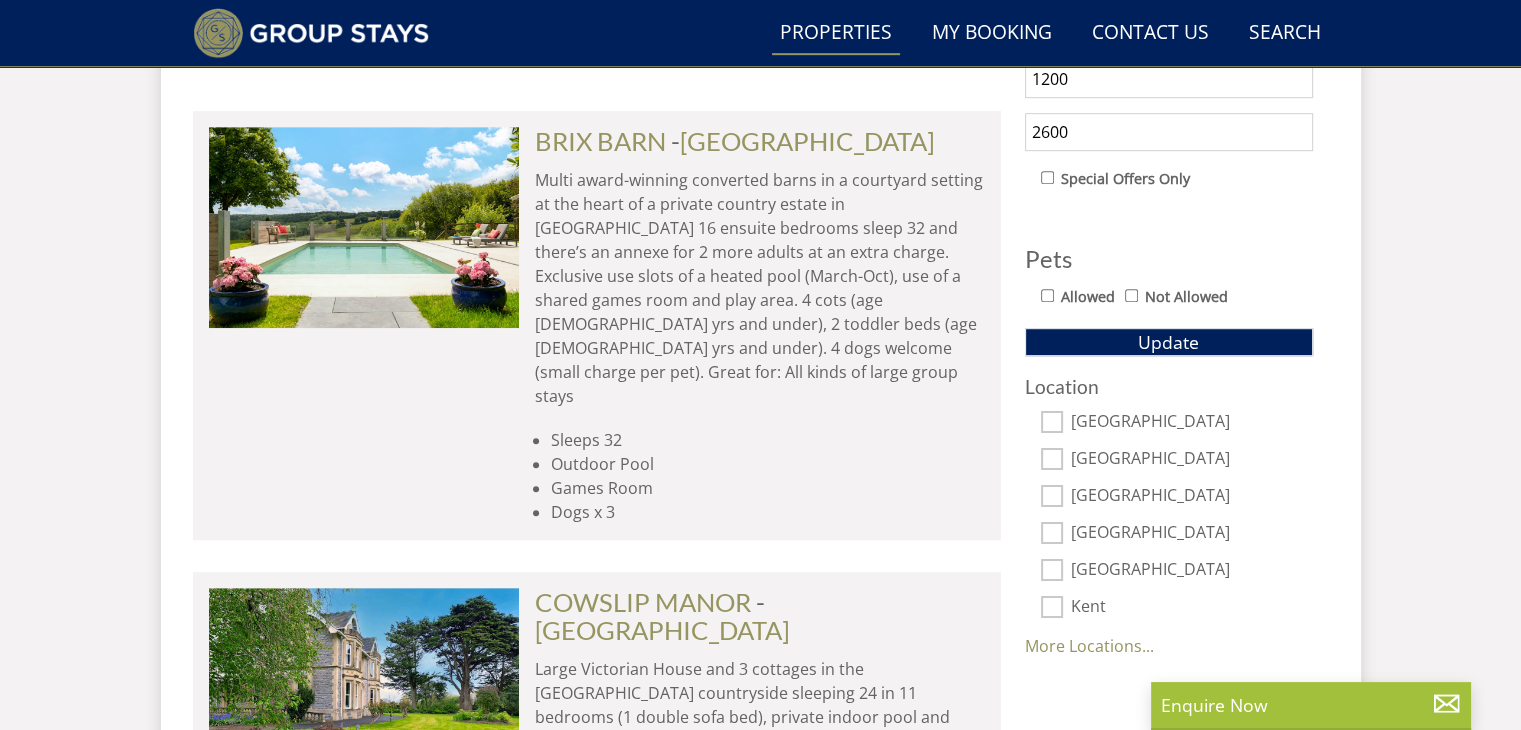 scroll, scrollTop: 1153, scrollLeft: 0, axis: vertical 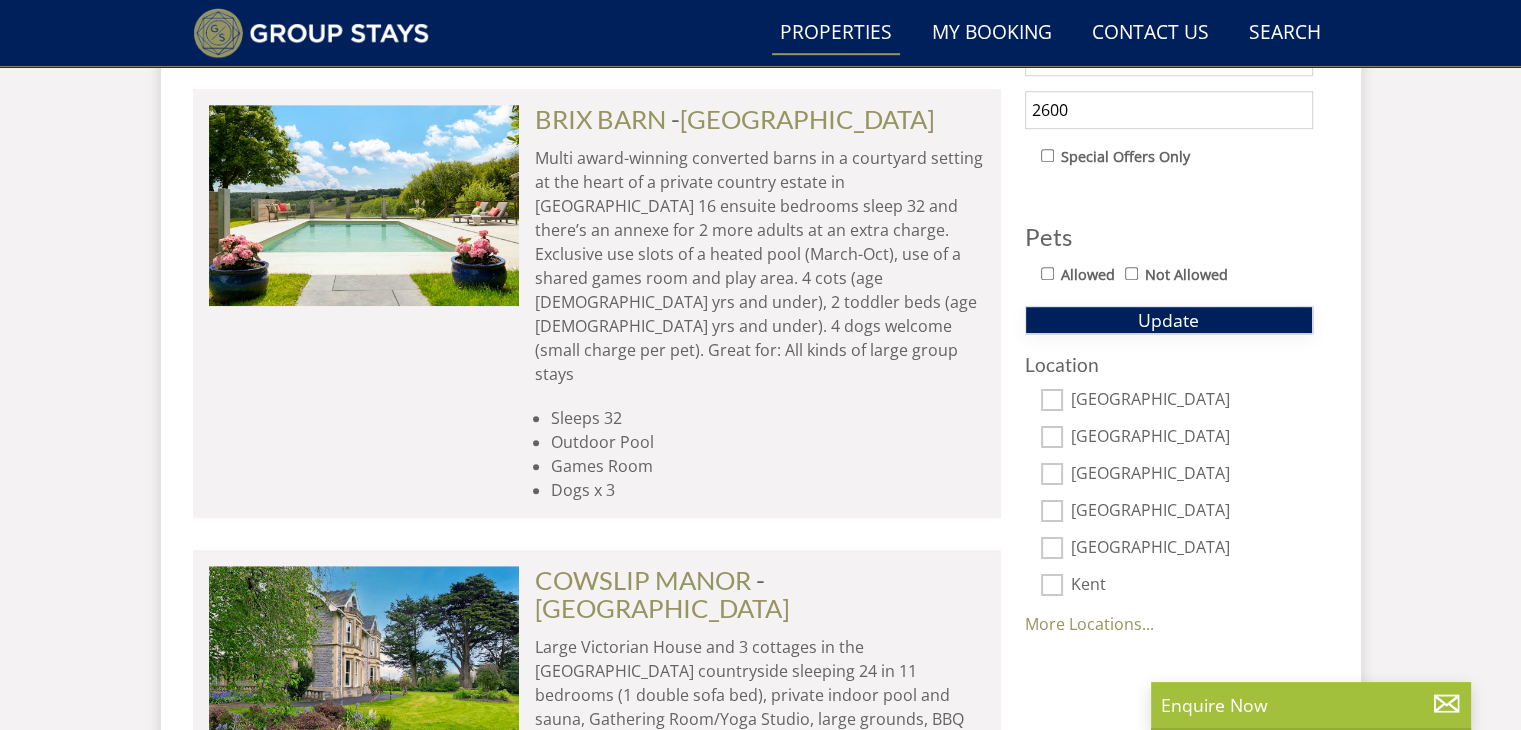 type on "2600" 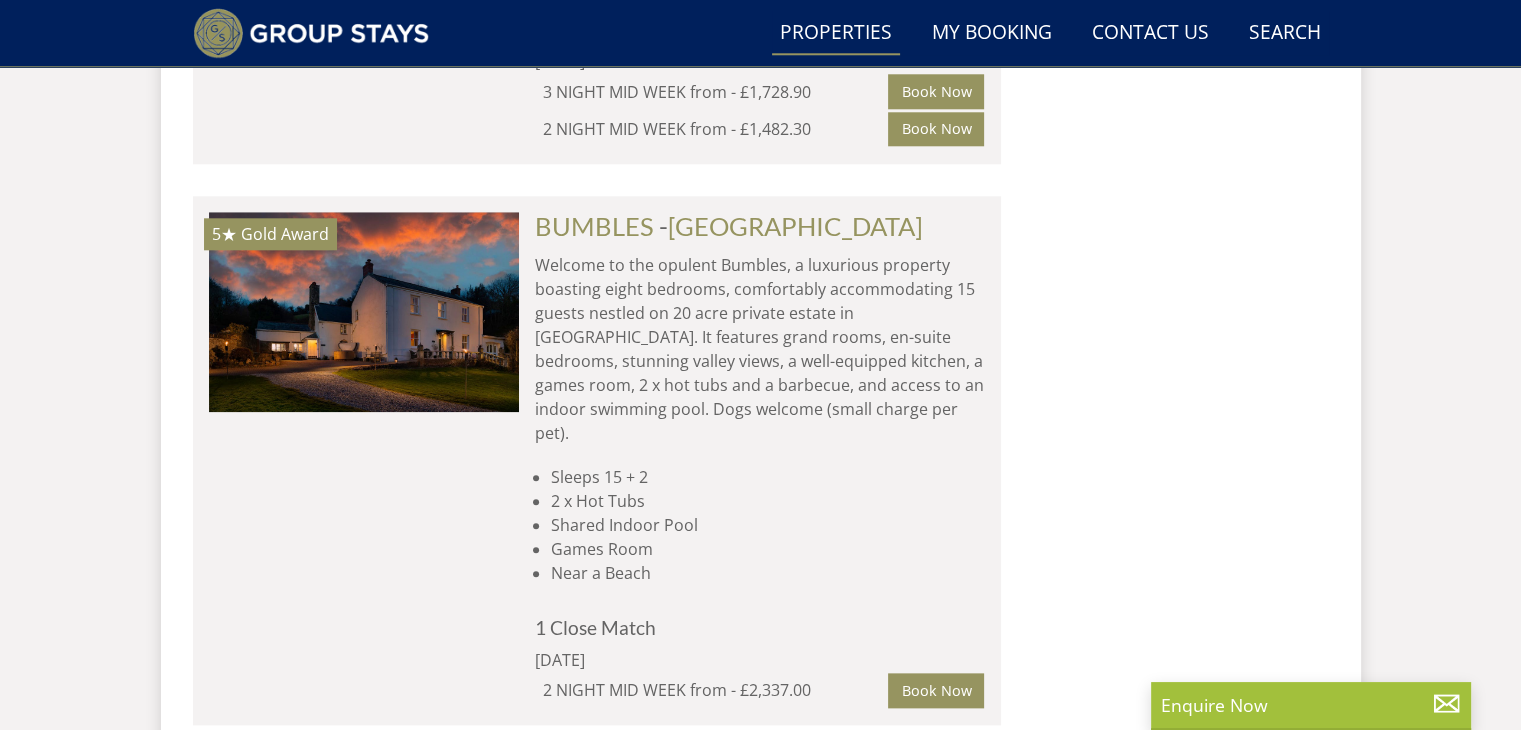 scroll, scrollTop: 2153, scrollLeft: 0, axis: vertical 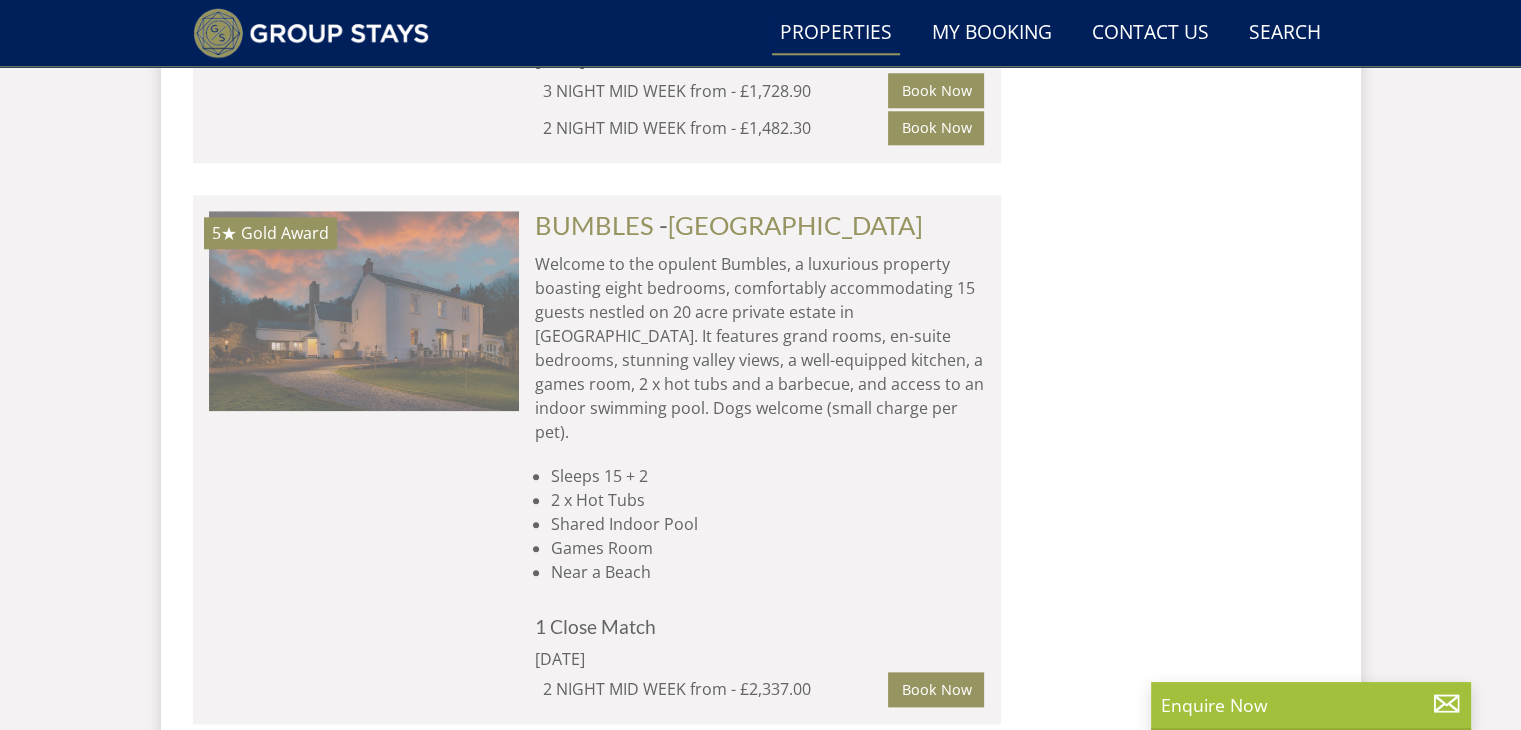 click at bounding box center (364, 311) 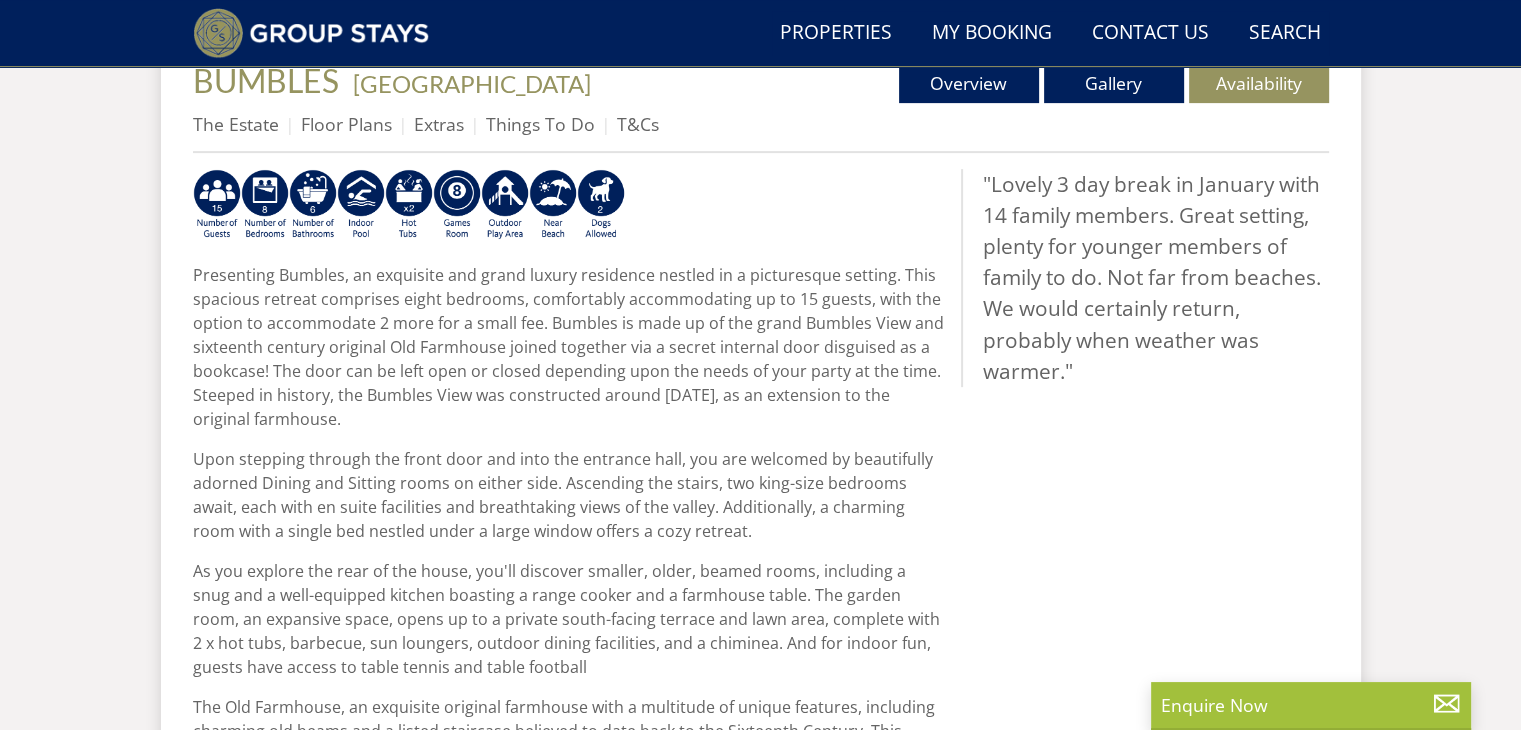 scroll, scrollTop: 800, scrollLeft: 0, axis: vertical 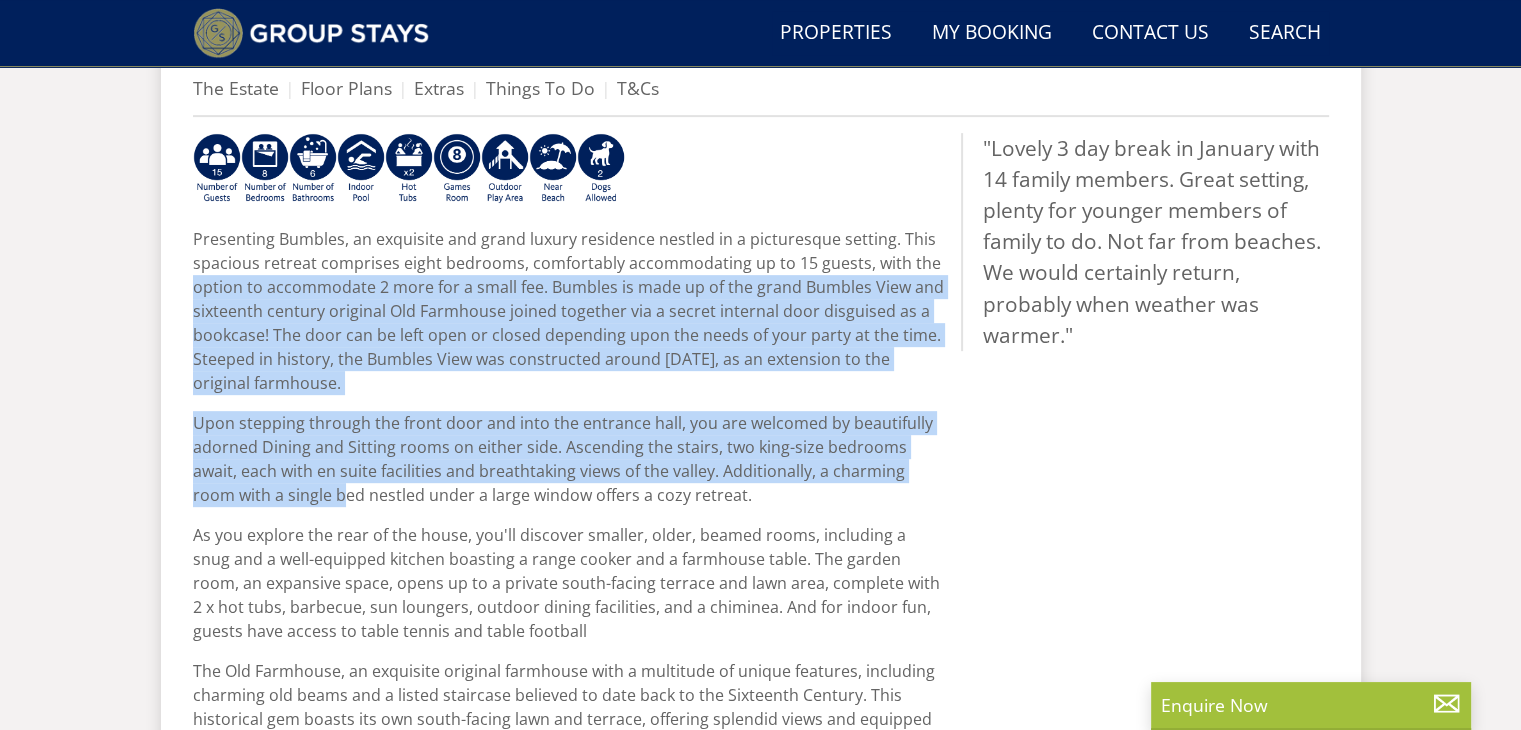 drag, startPoint x: 195, startPoint y: 281, endPoint x: 260, endPoint y: 500, distance: 228.44255 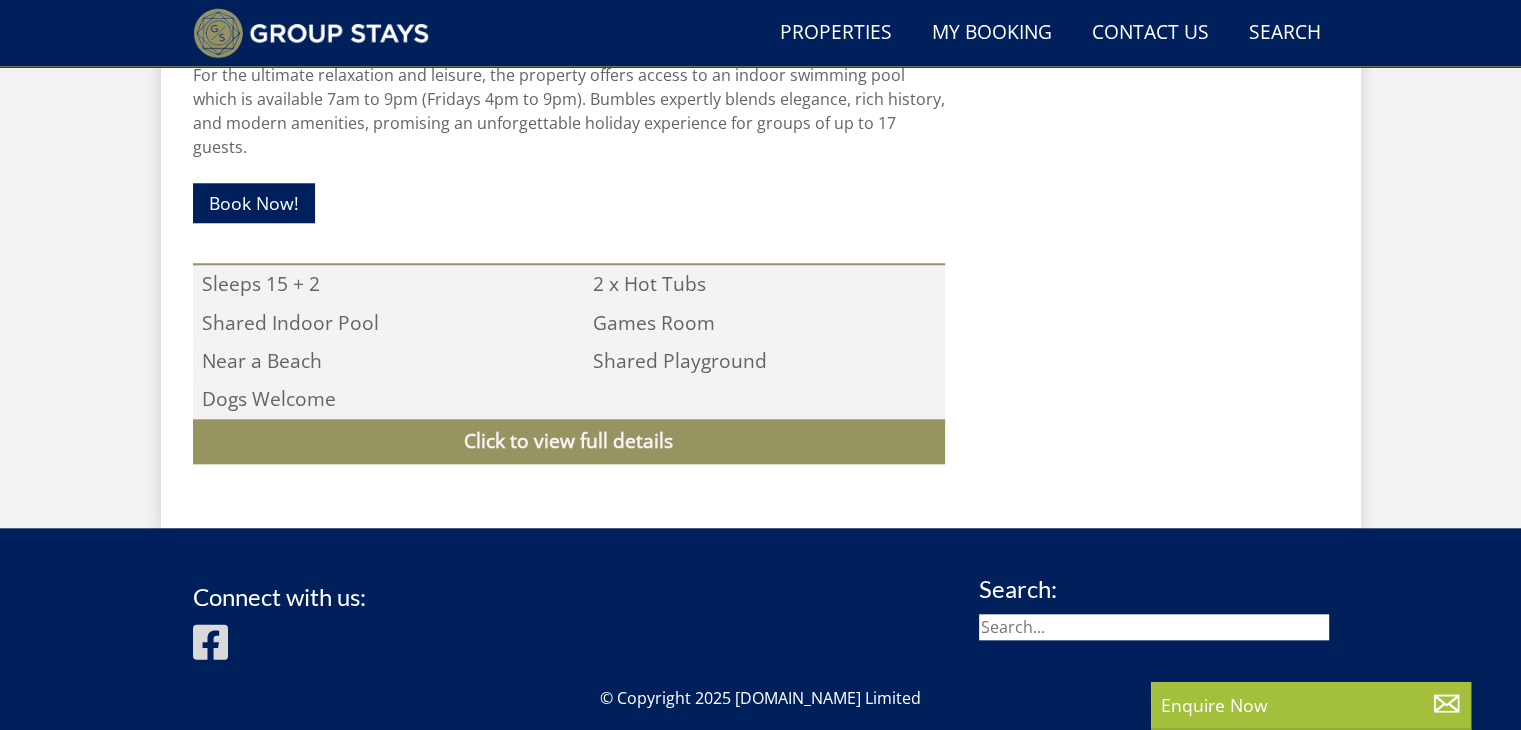 scroll, scrollTop: 2100, scrollLeft: 0, axis: vertical 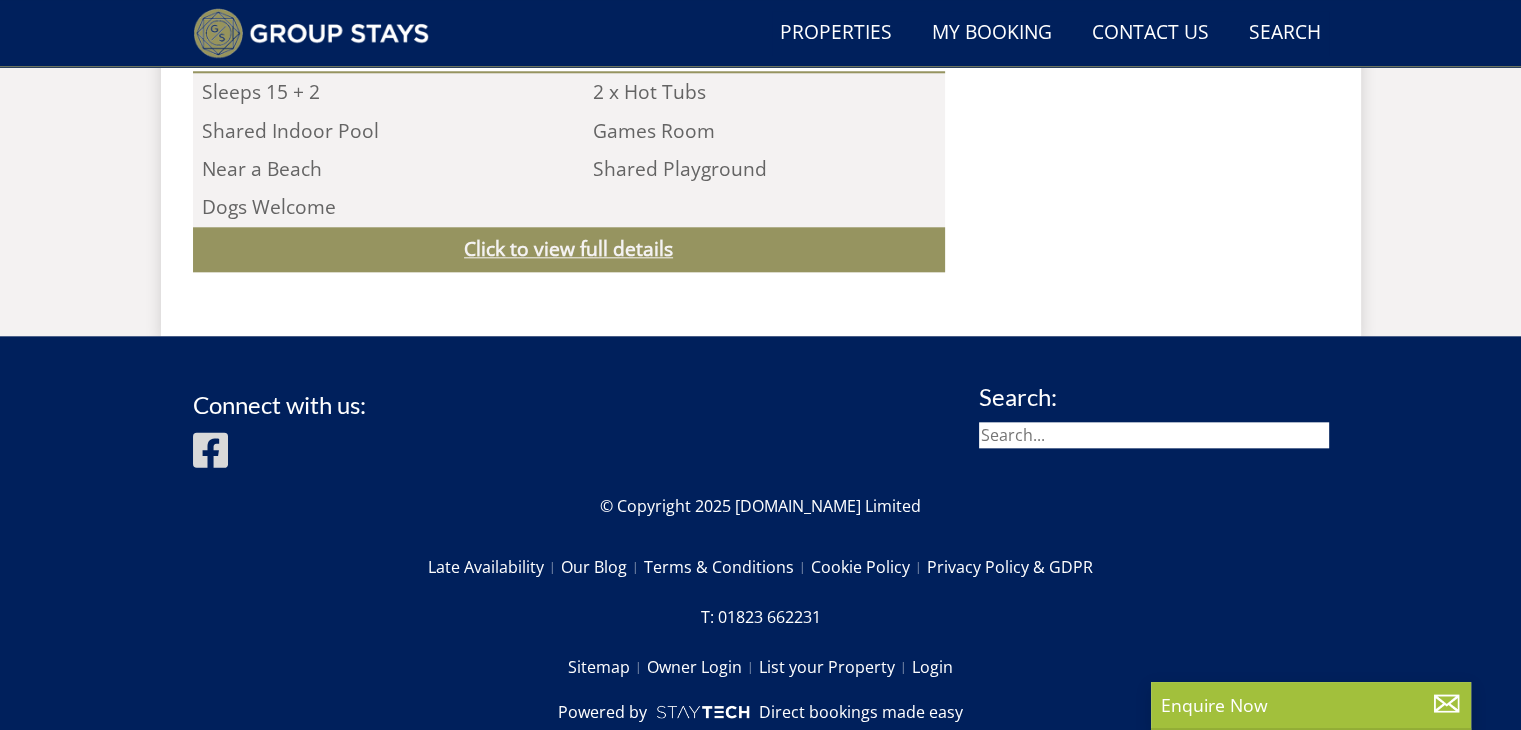 click on "Click to view full details" at bounding box center (569, 249) 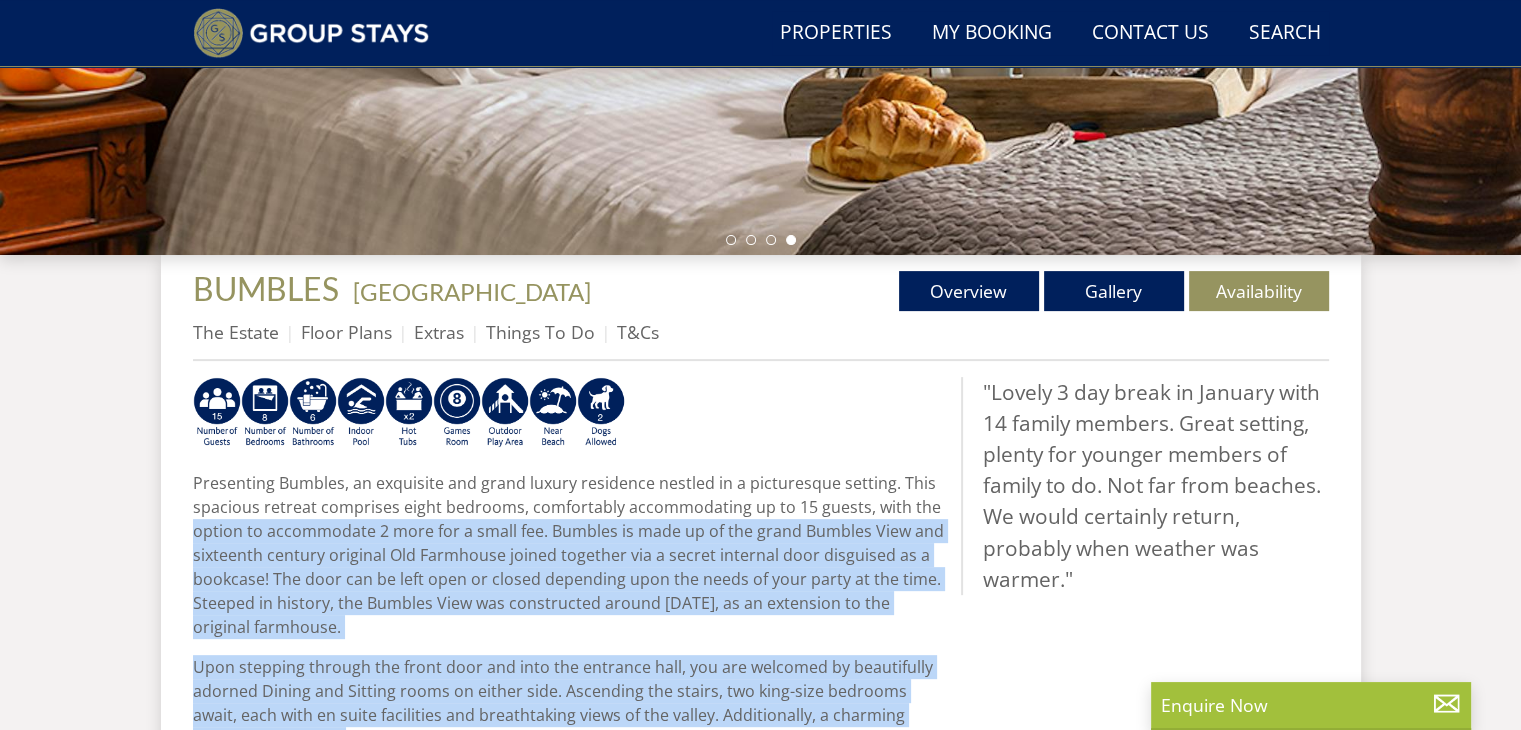 scroll, scrollTop: 600, scrollLeft: 0, axis: vertical 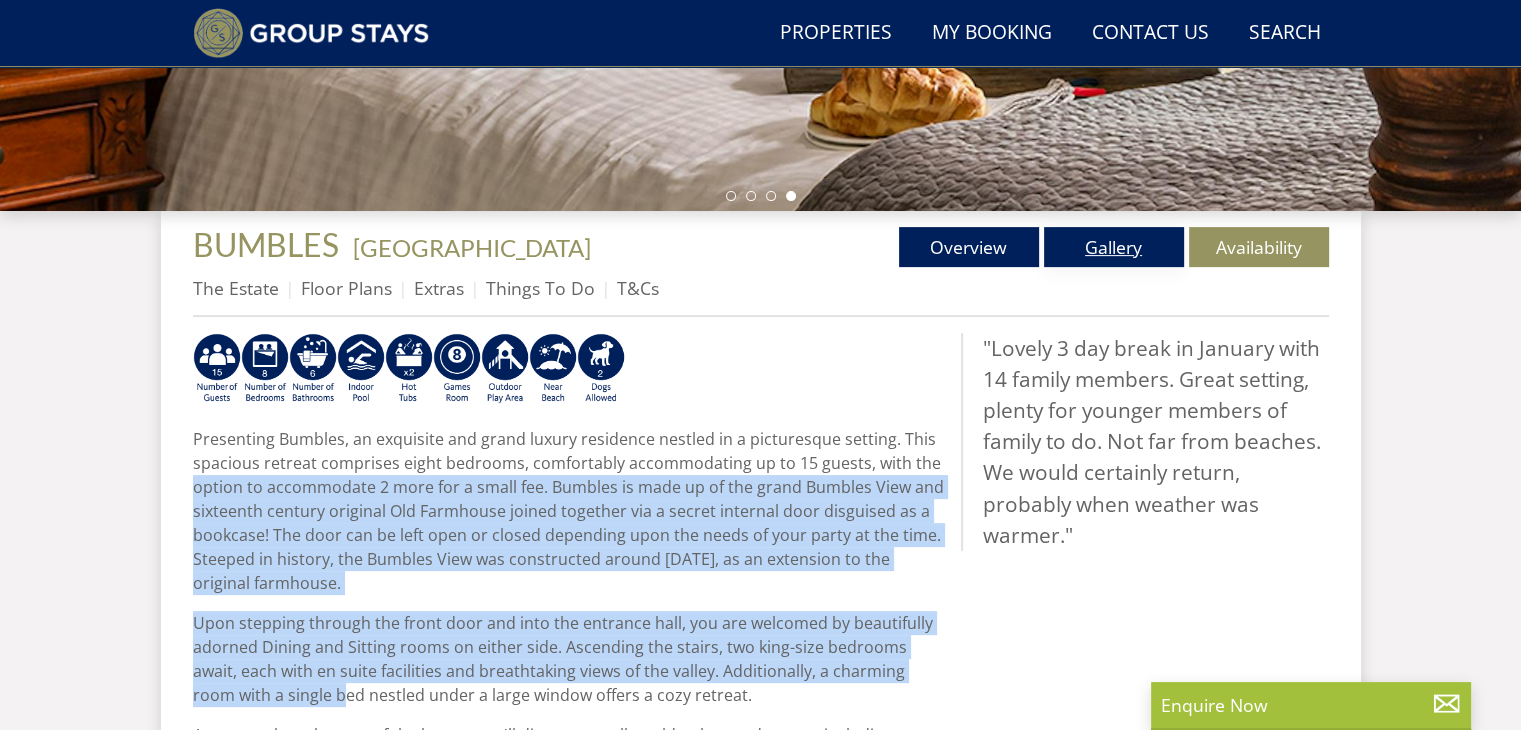 click on "Gallery" at bounding box center (1114, 247) 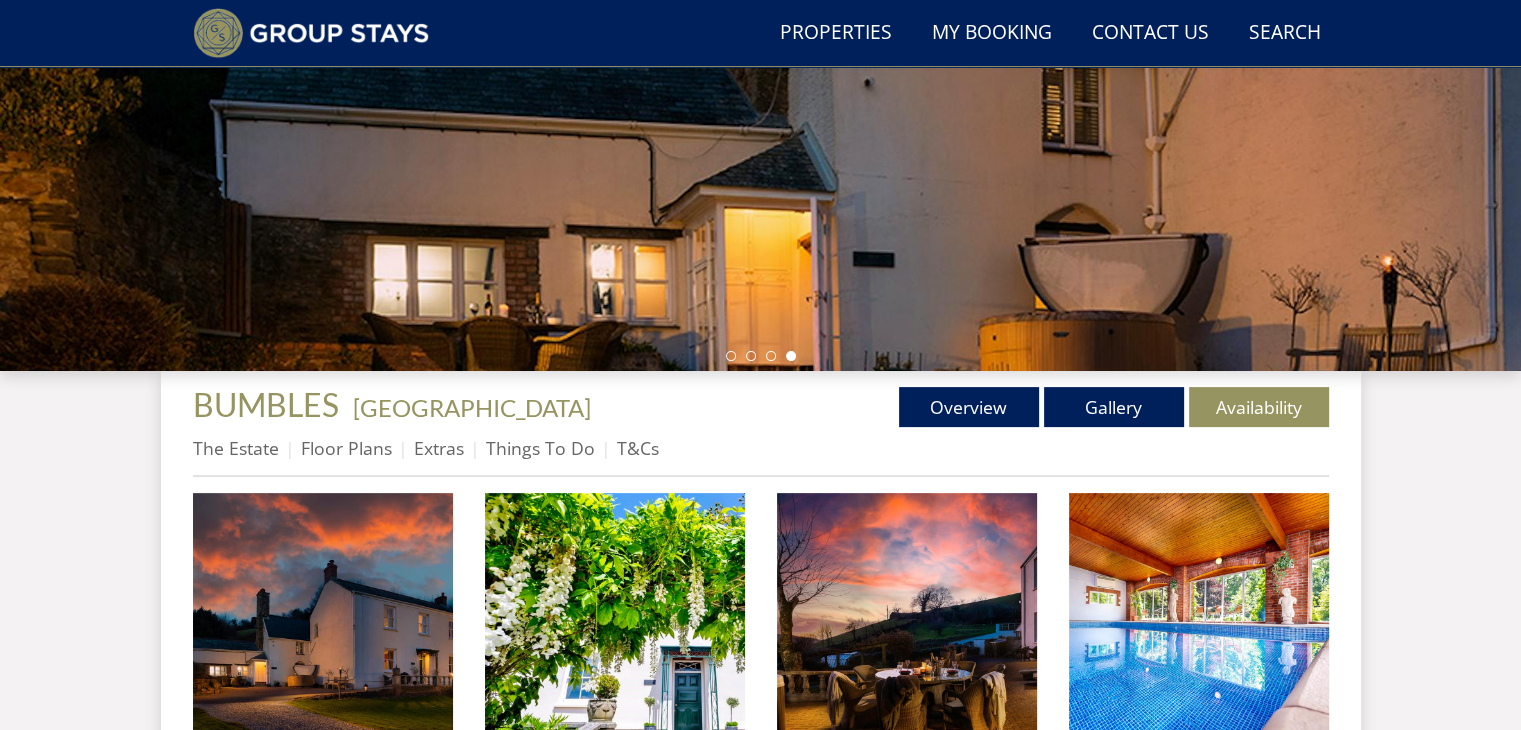 scroll, scrollTop: 600, scrollLeft: 0, axis: vertical 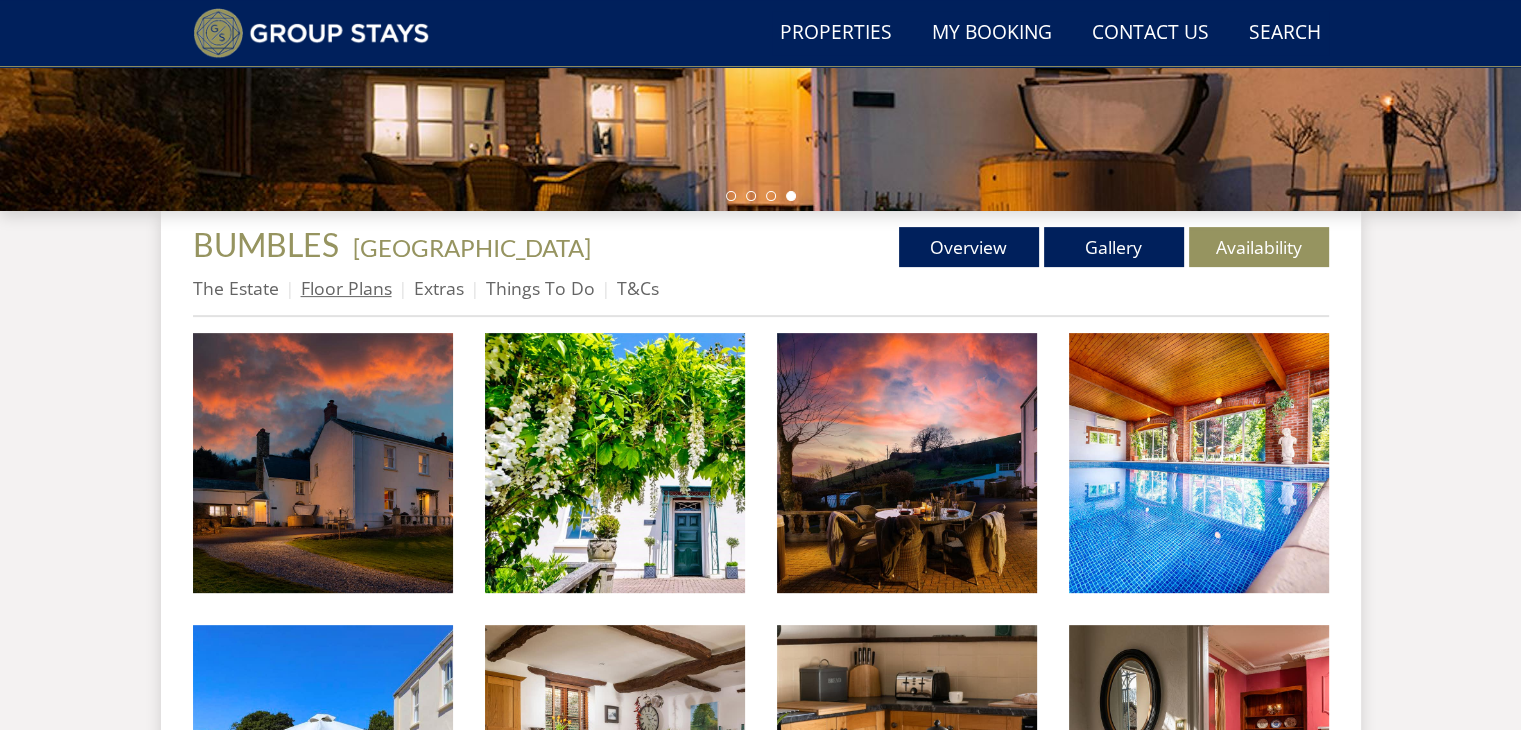 click on "Floor Plans" at bounding box center [346, 288] 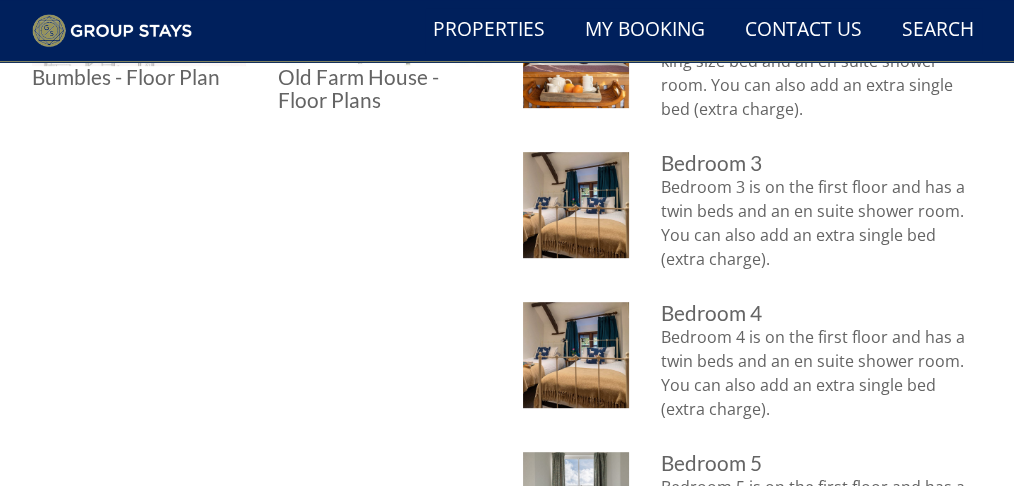 scroll, scrollTop: 1025, scrollLeft: 0, axis: vertical 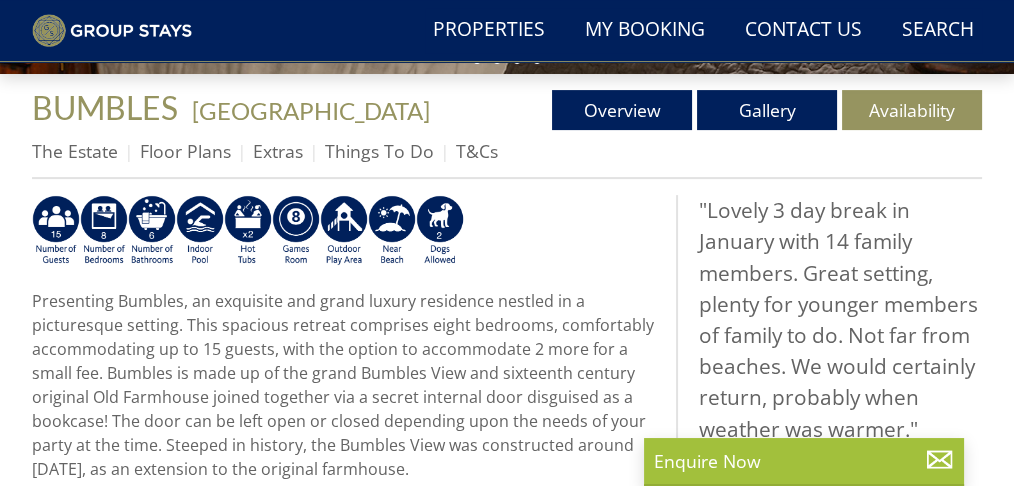 select on "12" 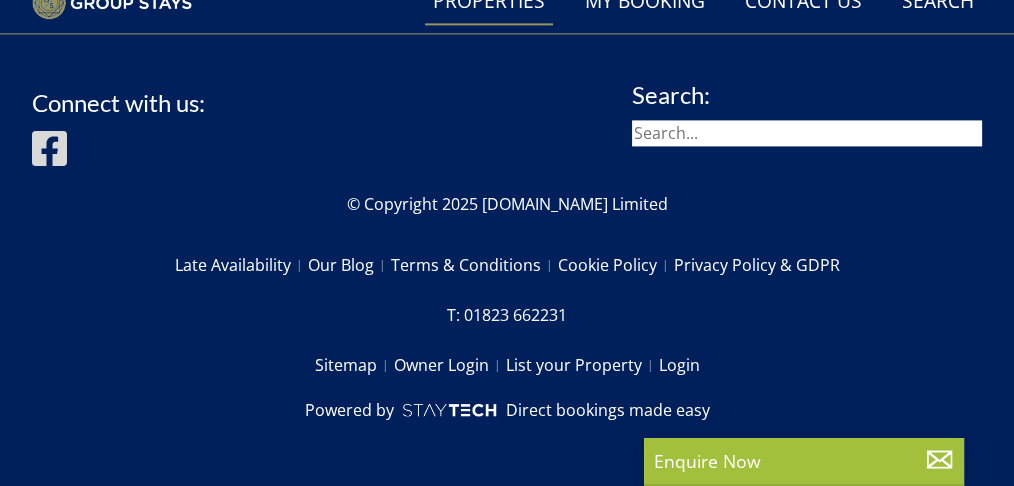scroll, scrollTop: 3814, scrollLeft: 0, axis: vertical 